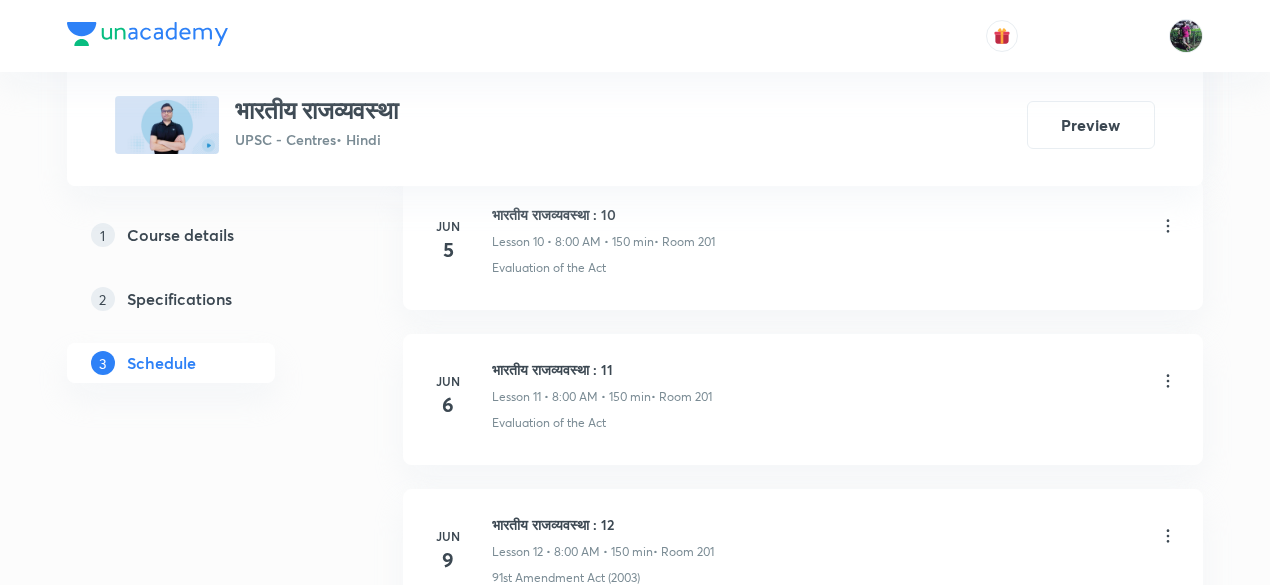 scroll, scrollTop: 0, scrollLeft: 0, axis: both 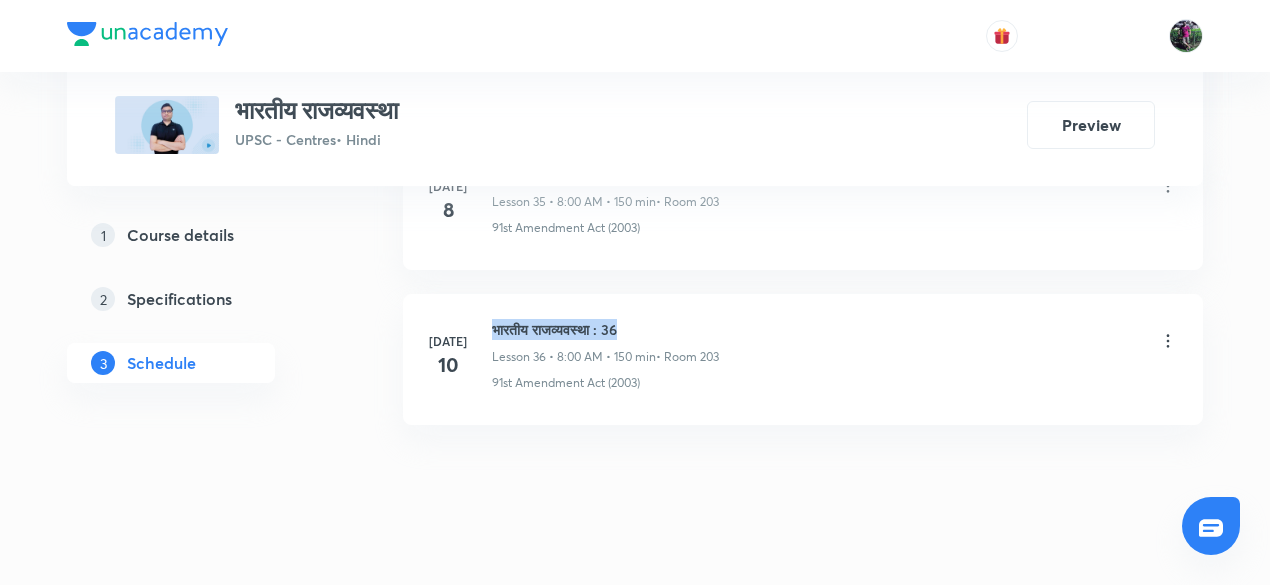 drag, startPoint x: 492, startPoint y: 297, endPoint x: 681, endPoint y: 271, distance: 190.77998 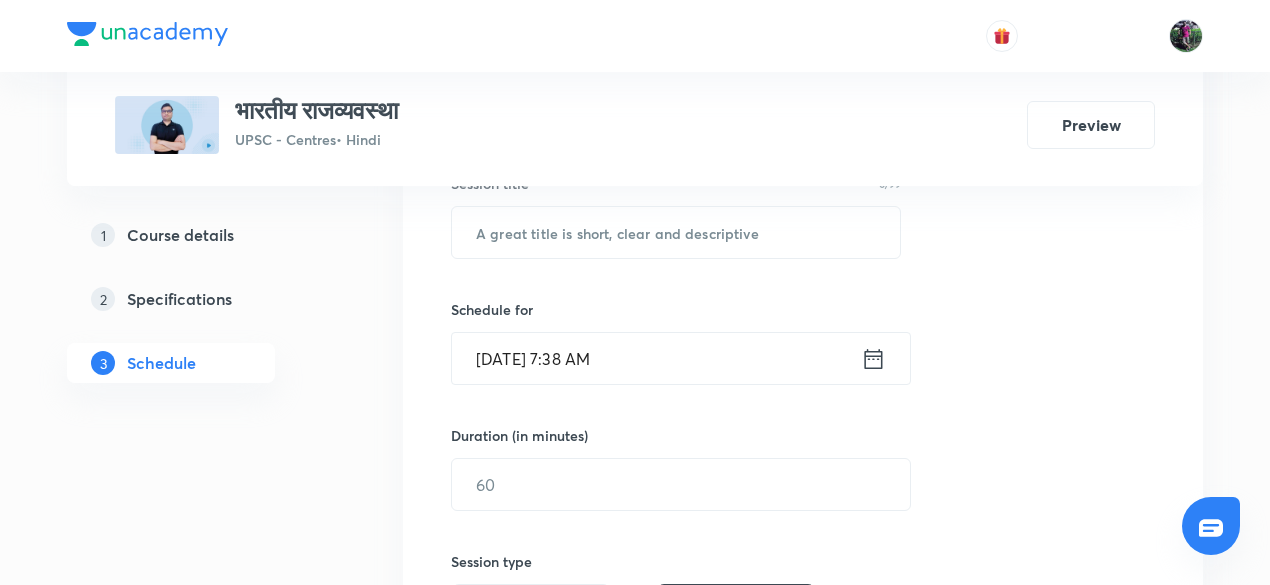 scroll, scrollTop: 391, scrollLeft: 0, axis: vertical 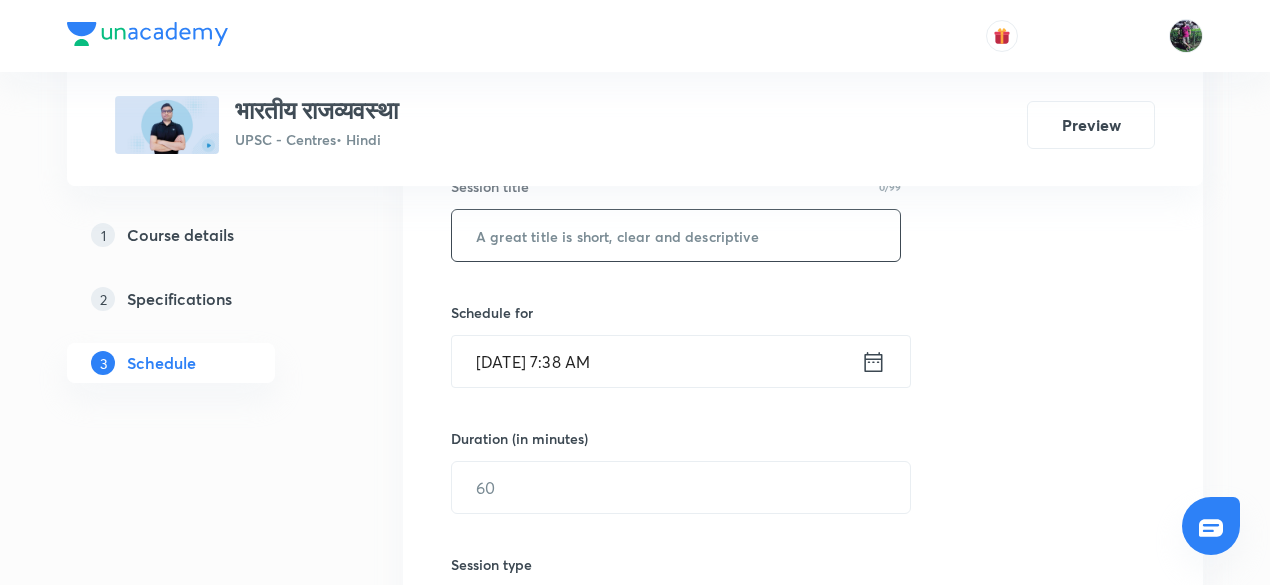 click at bounding box center (676, 235) 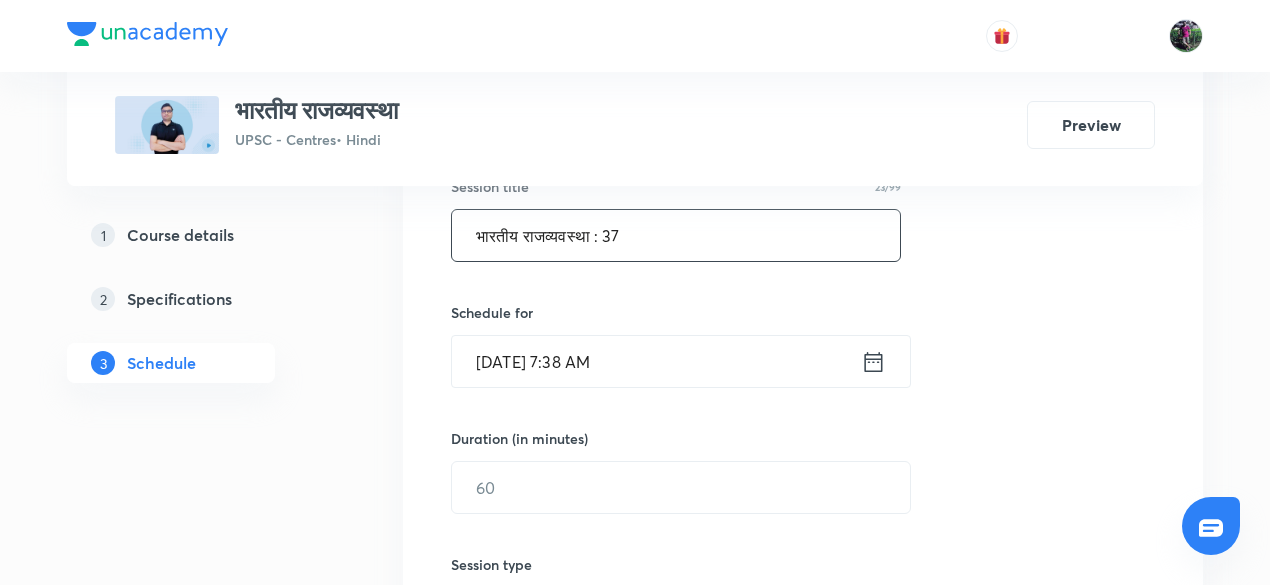type on "भारतीय राजव्यवस्था : 37" 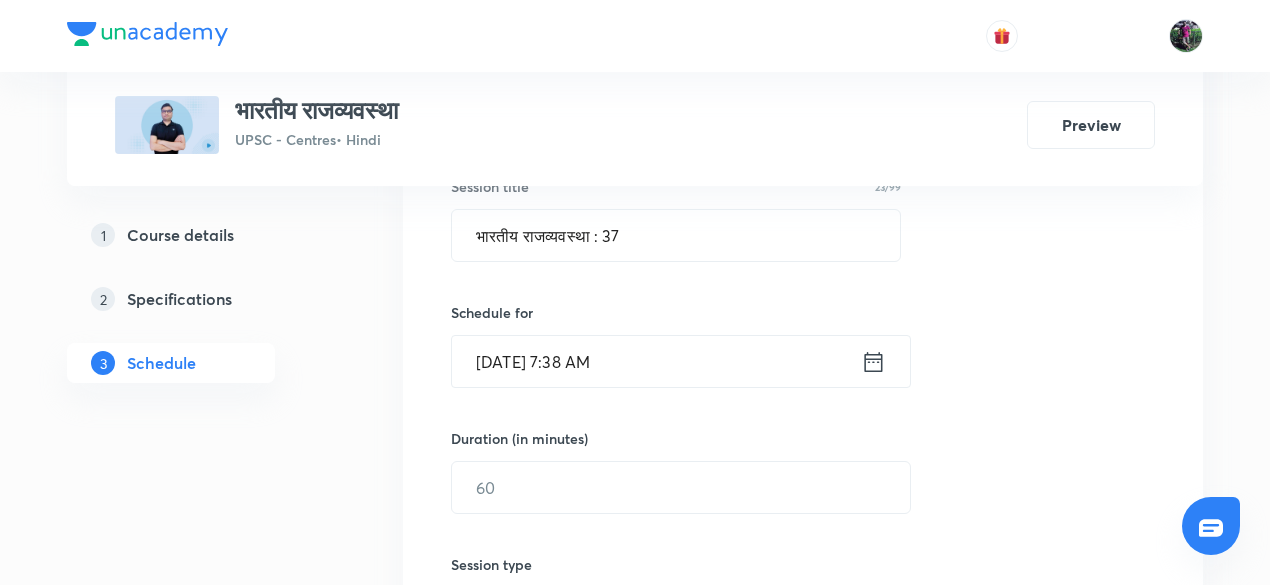 click on "Jul 11, 2025, 7:38 AM" at bounding box center (656, 361) 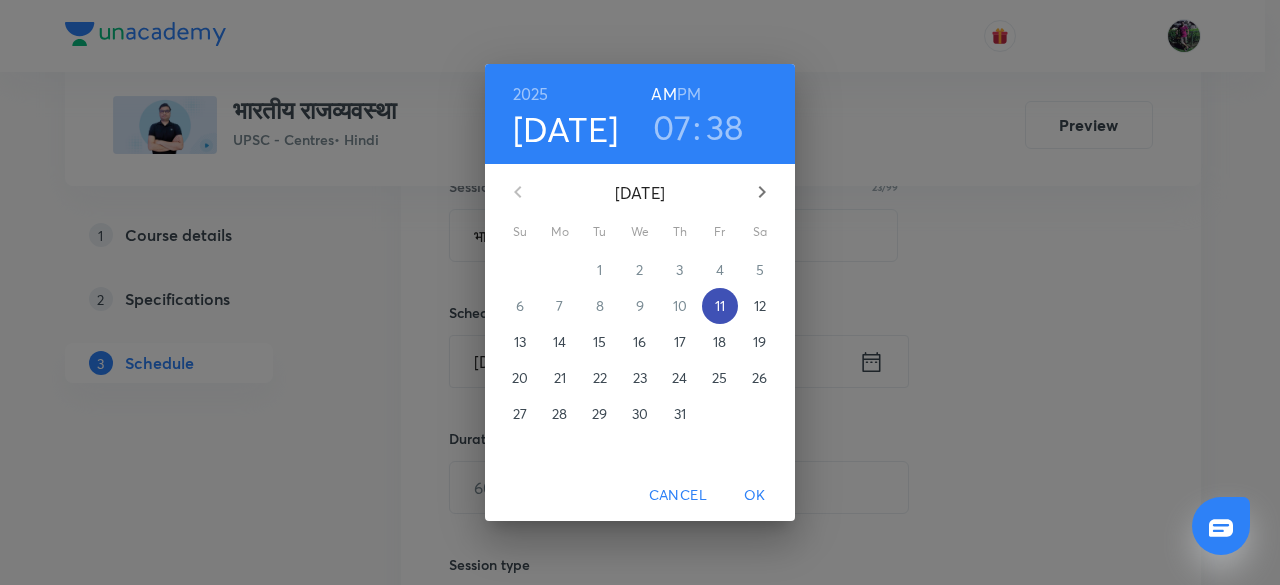 click on "11" at bounding box center (720, 306) 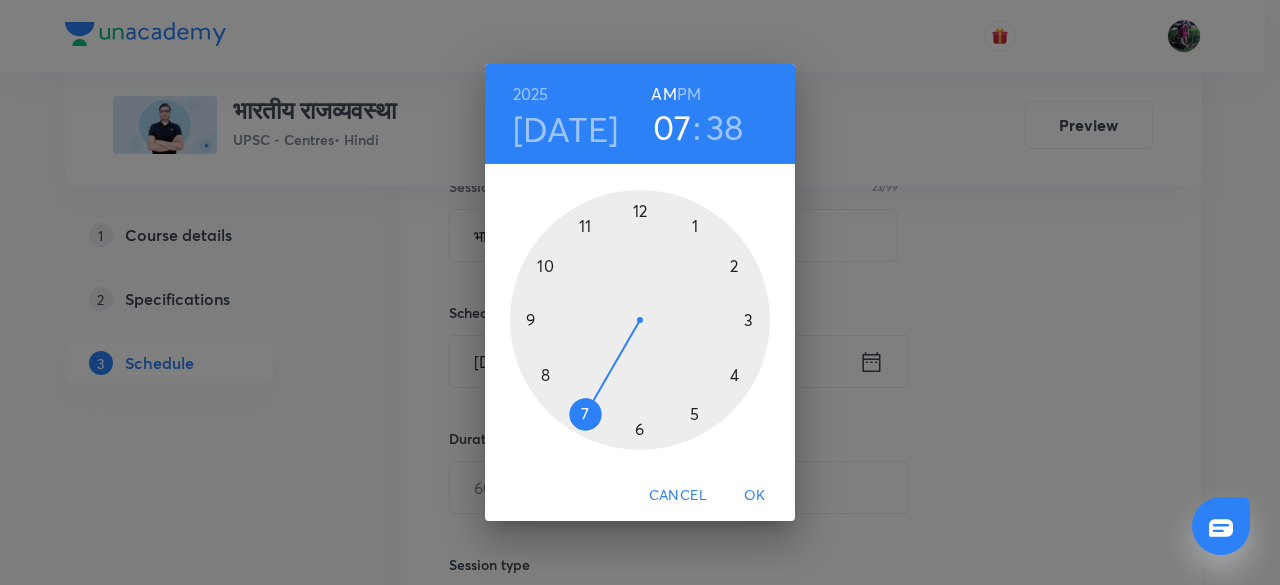 click at bounding box center (640, 320) 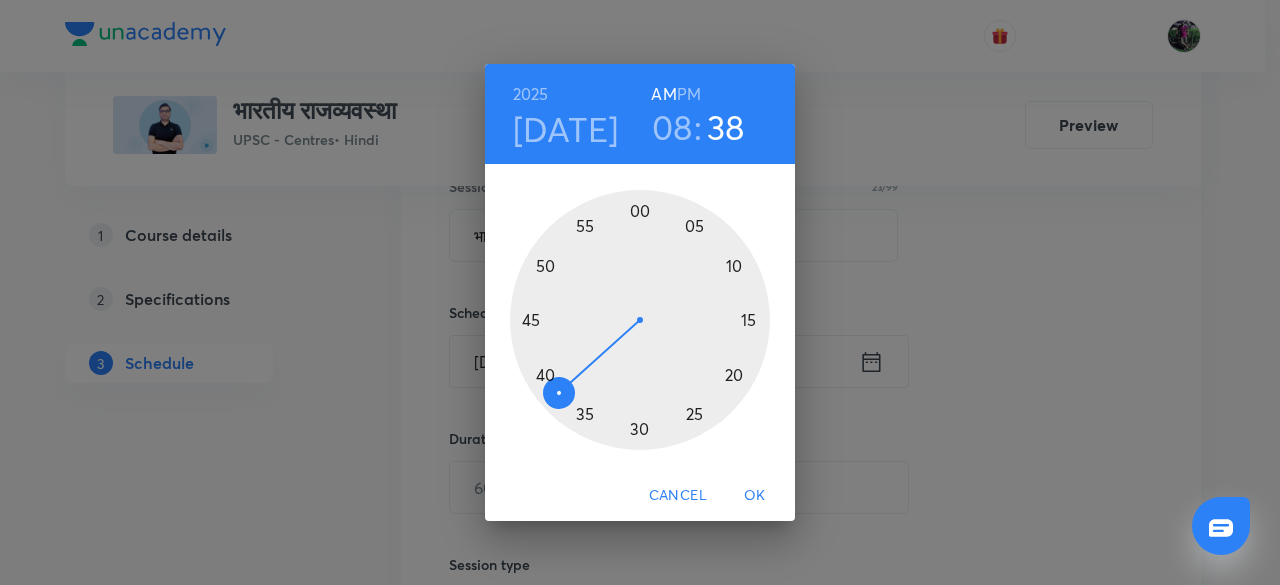 click at bounding box center (640, 320) 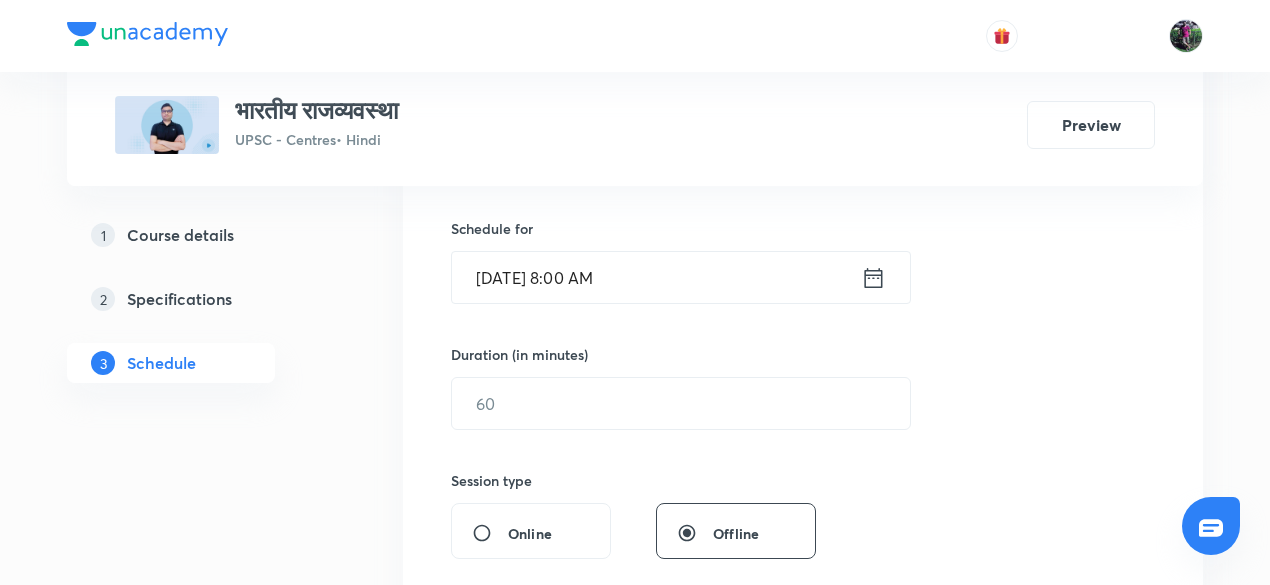 scroll, scrollTop: 533, scrollLeft: 0, axis: vertical 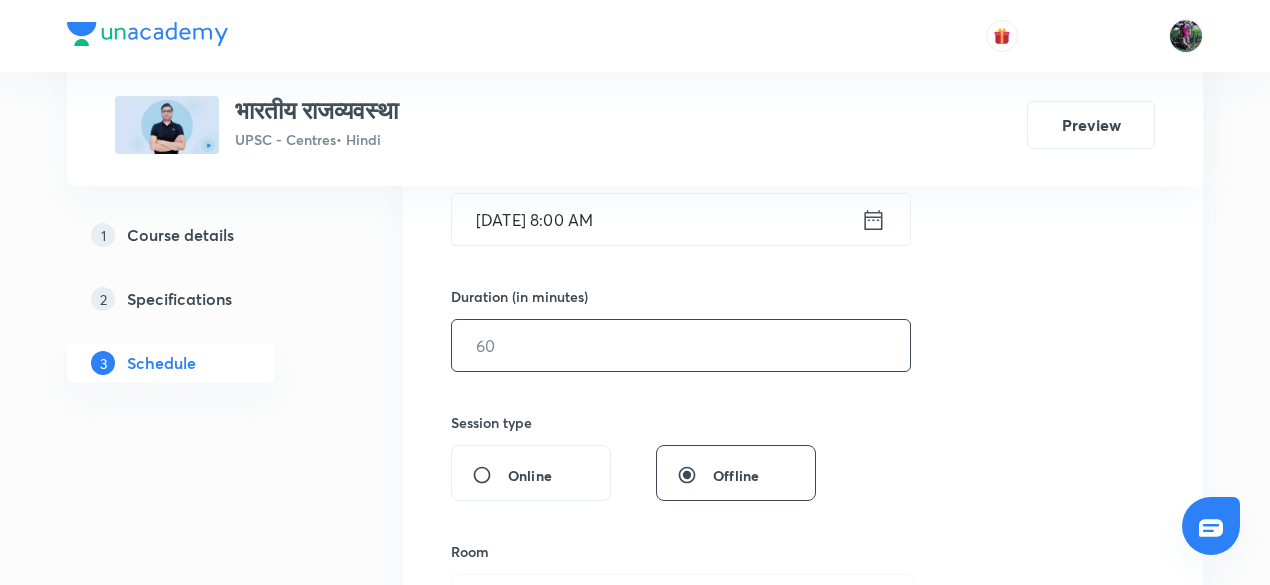 click at bounding box center [681, 345] 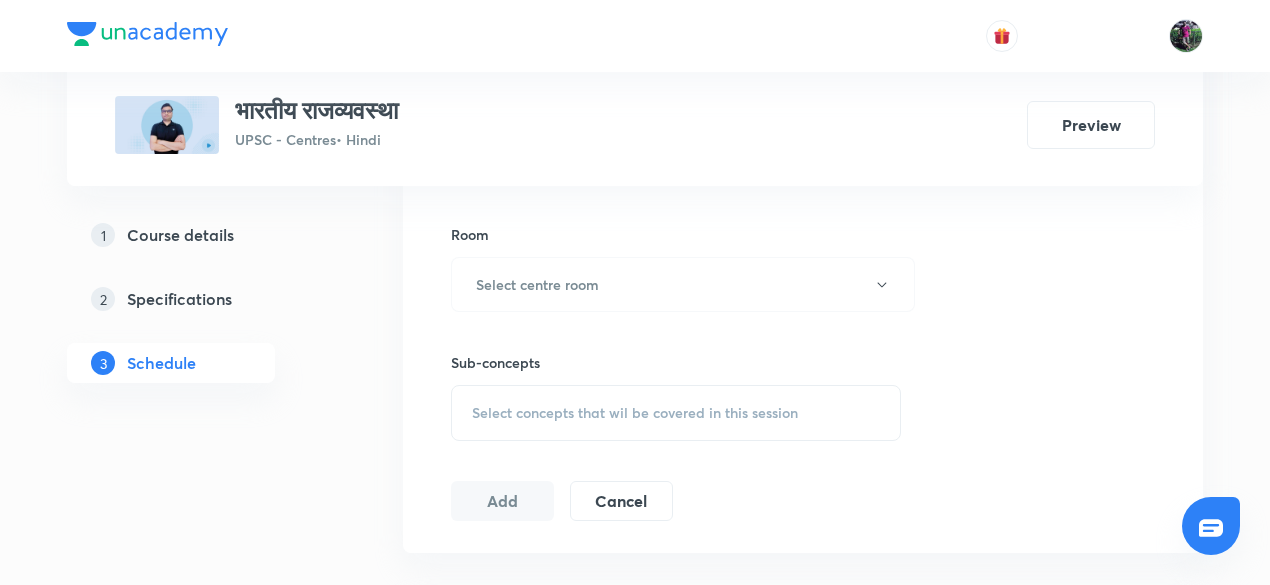 scroll, scrollTop: 851, scrollLeft: 0, axis: vertical 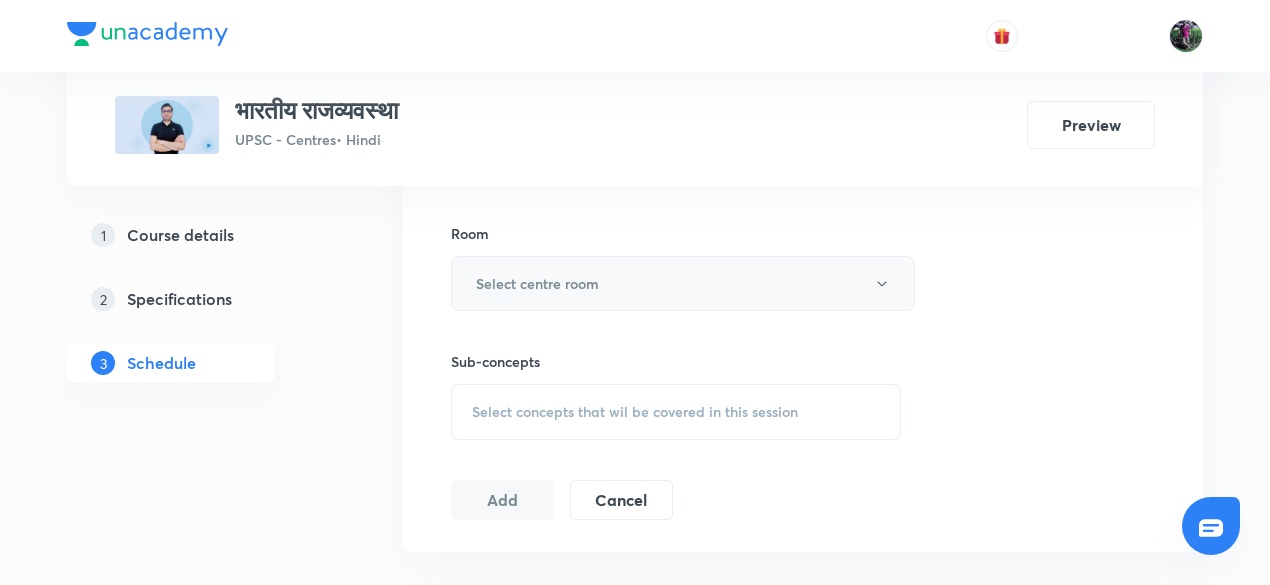 type on "150" 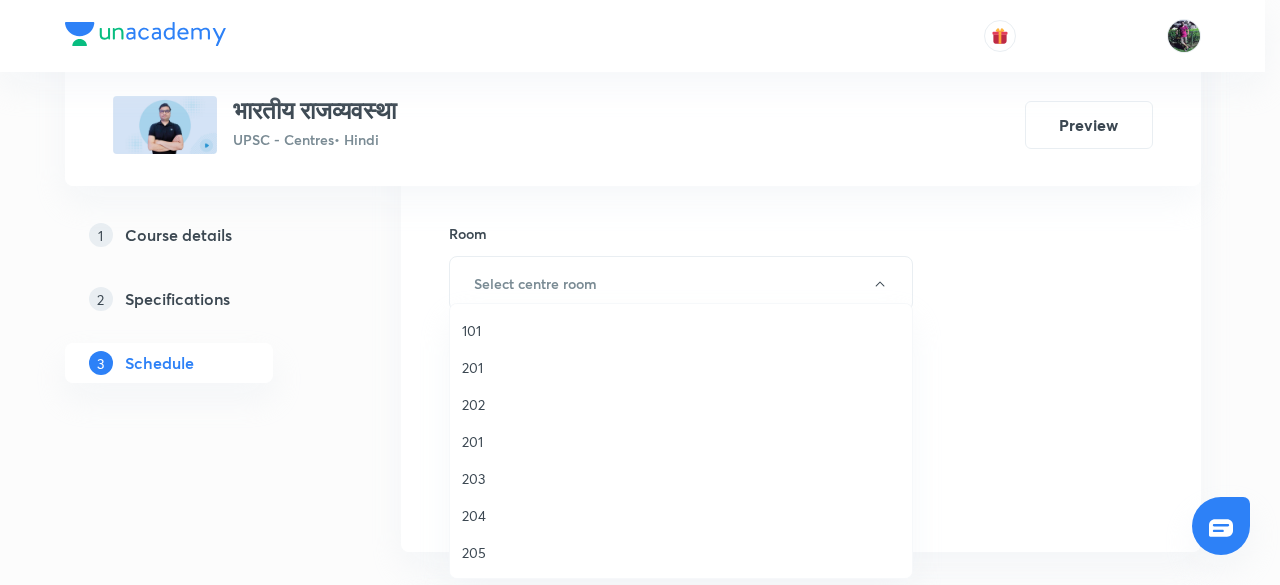 click on "203" at bounding box center (681, 478) 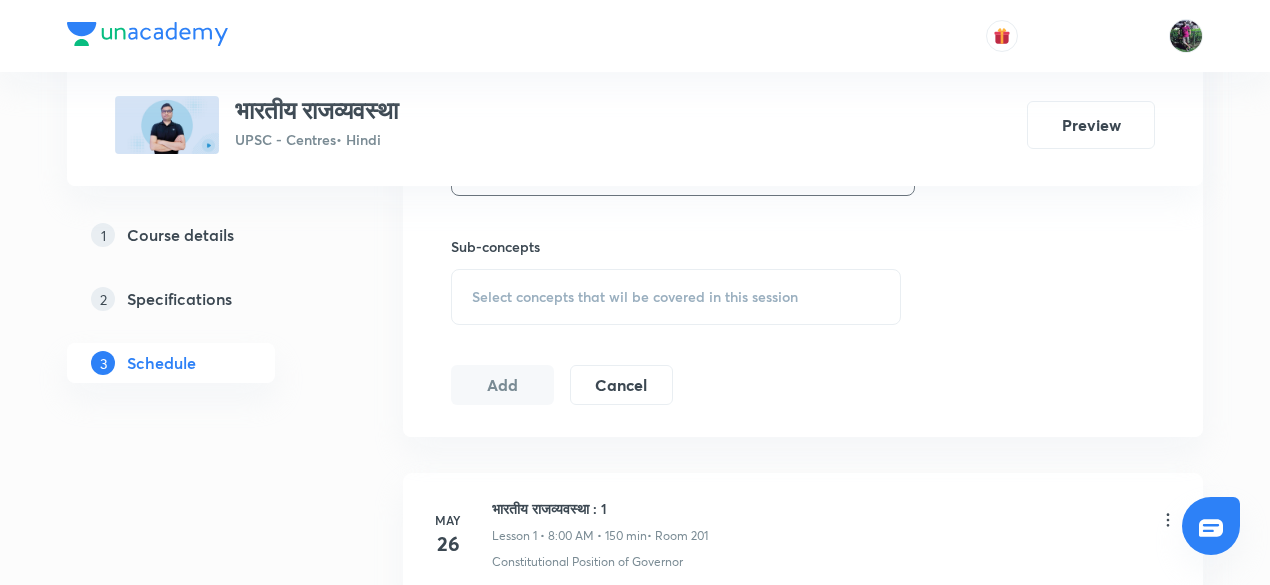 scroll, scrollTop: 971, scrollLeft: 0, axis: vertical 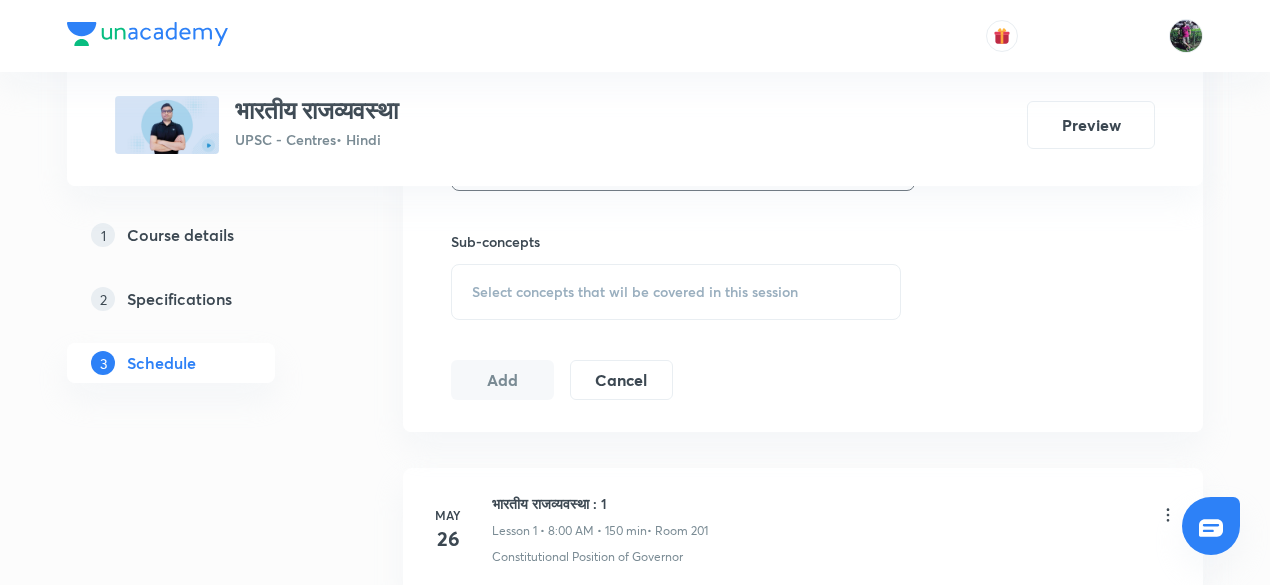 click on "Select concepts that wil be covered in this session" at bounding box center (635, 292) 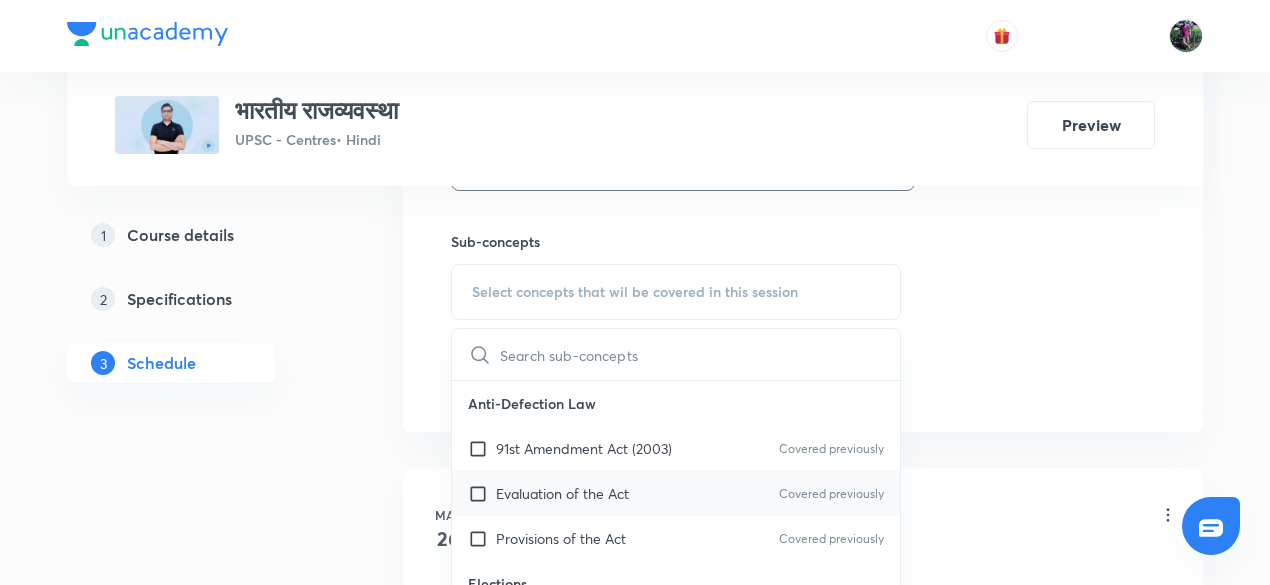click on "Evaluation of the Act" at bounding box center (562, 493) 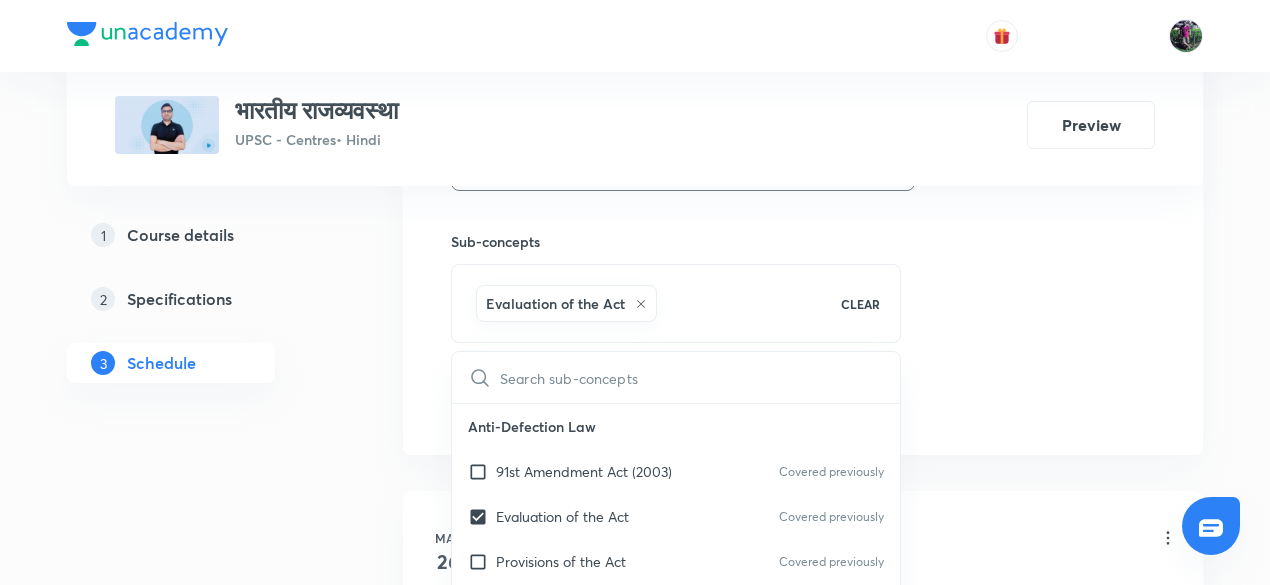 click on "Session  37 Live class Session title 23/99 भारतीय राजव्यवस्था : 37 ​ Schedule for Jul 11, 2025, 8:00 AM ​ Duration (in minutes) 150 ​   Session type Online Offline Room 203 Sub-concepts Evaluation of the Act CLEAR ​ Anti-Defection Law 91st Amendment Act (2003) Covered previously Evaluation of the Act Covered previously Provisions of the Act Covered previously Elections Election Machinery Election Process Electoral System Foreign Policy Gujral Doctrine of India Indias Foreign Policy Look East Policy of India Nuclear Doctrine of India Objectives of Indian Foreign Policy Justice Manepalli Commission Areas of Concern: Commission’s Perception Fifty Years of Working of the Constitution Recommendations of the Commission Terms of Reference of the Commission National Integration Meaning of National Integration National Foundation for Communal Harmony National Integration Council Obstacles to National Integration Political Parties Meaning and Types Party System in India Add" at bounding box center [803, -58] 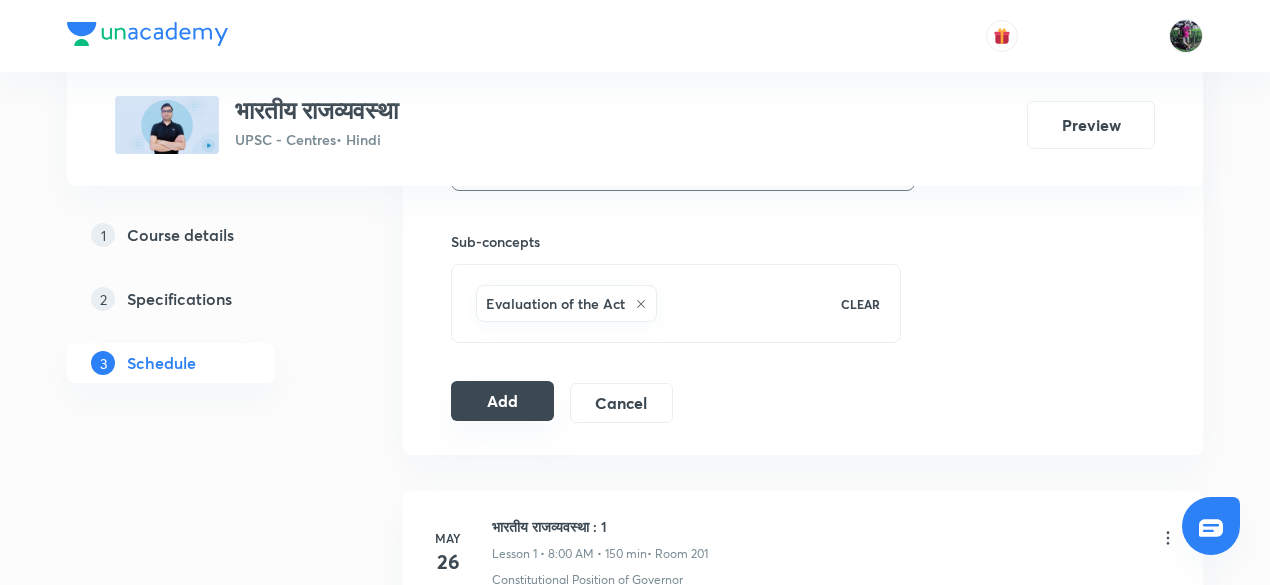 click on "Add" at bounding box center [502, 401] 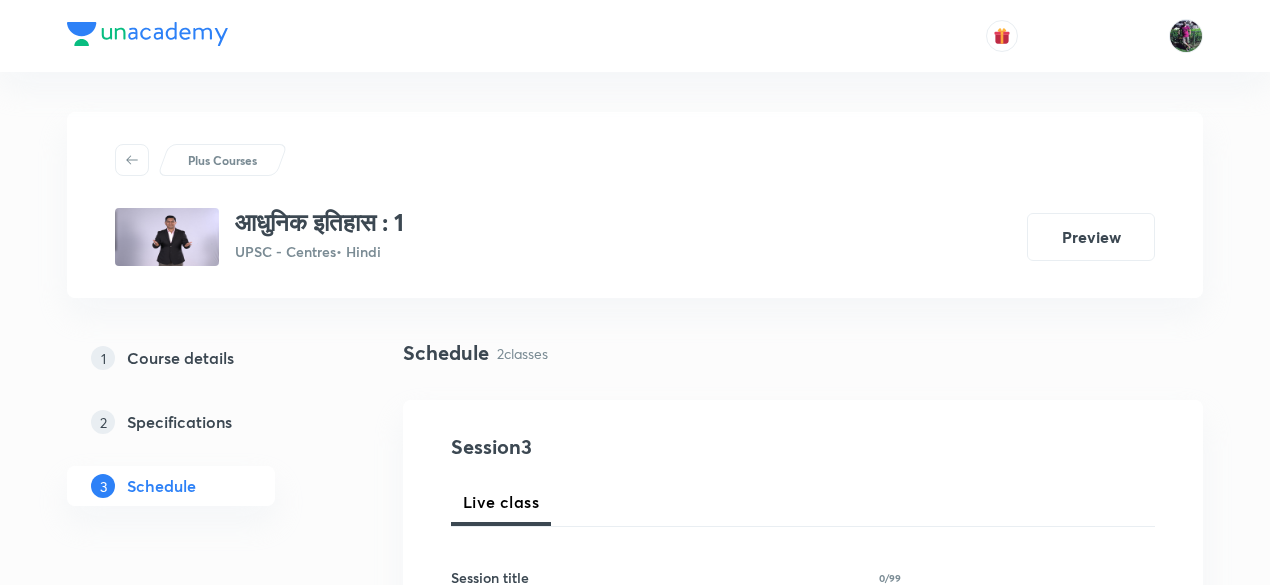 scroll, scrollTop: 1323, scrollLeft: 0, axis: vertical 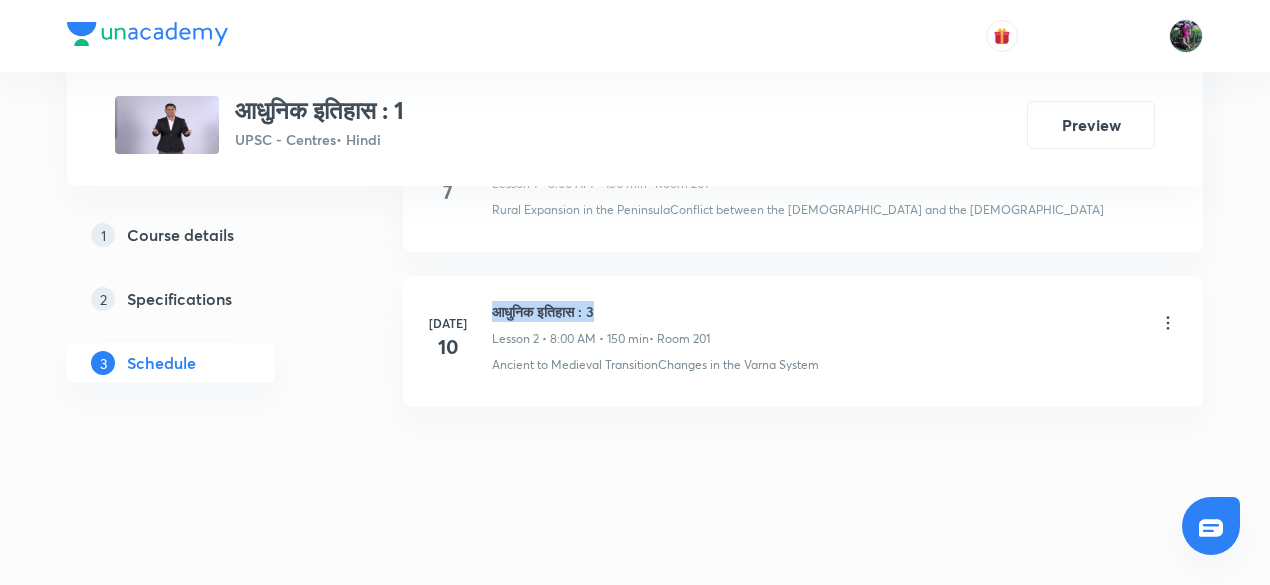 drag, startPoint x: 494, startPoint y: 303, endPoint x: 651, endPoint y: 304, distance: 157.00319 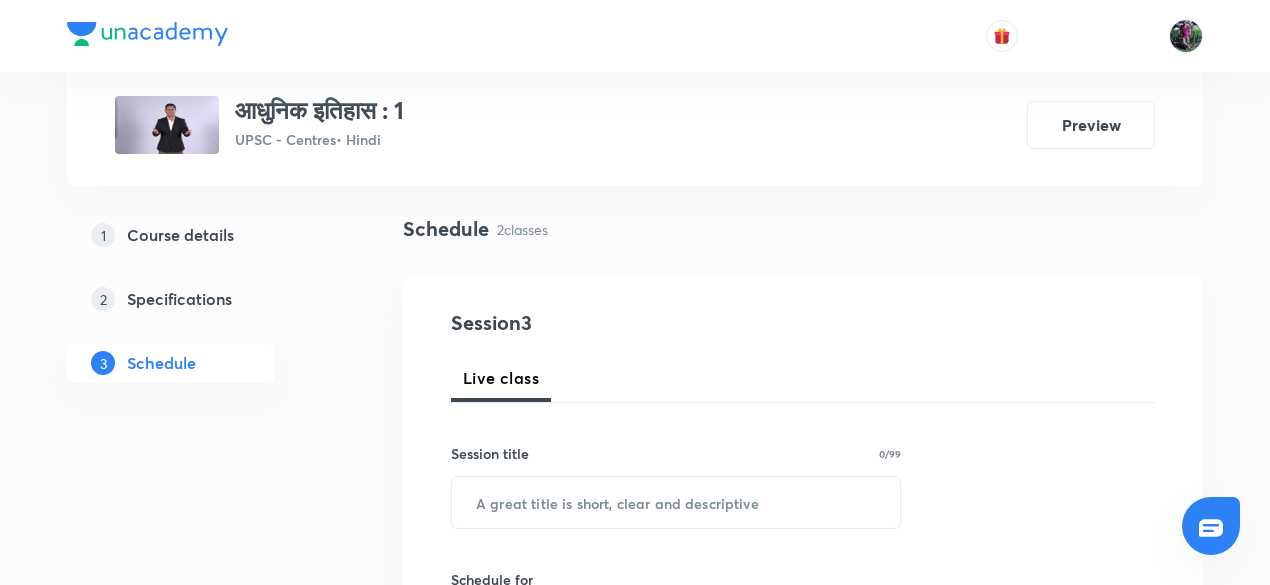 scroll, scrollTop: 211, scrollLeft: 0, axis: vertical 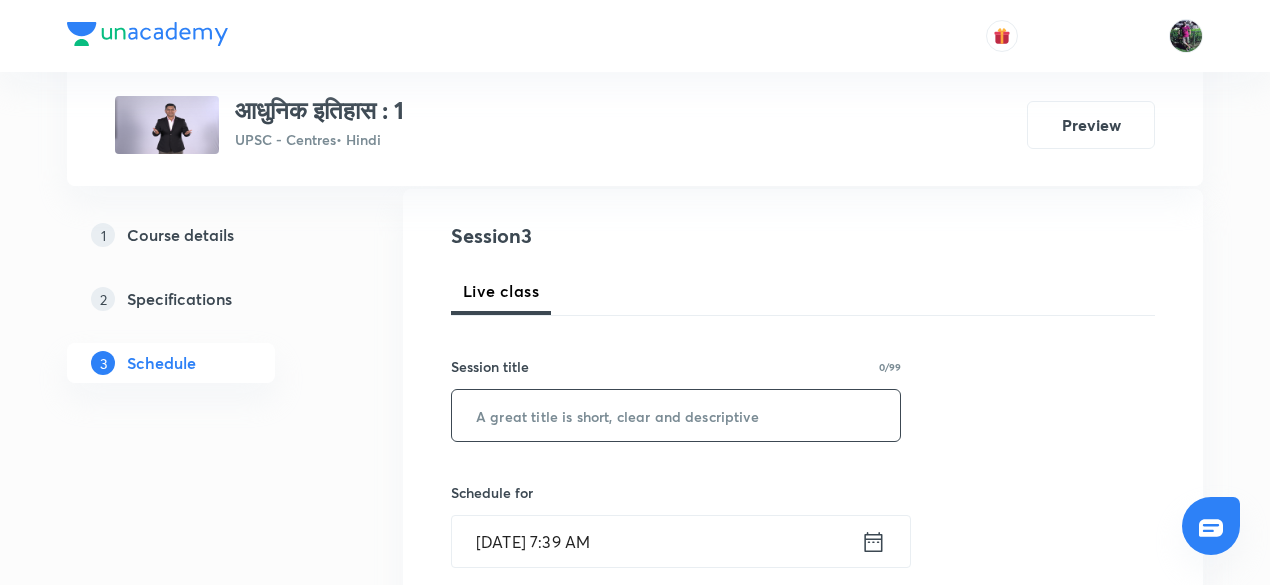 click at bounding box center (676, 415) 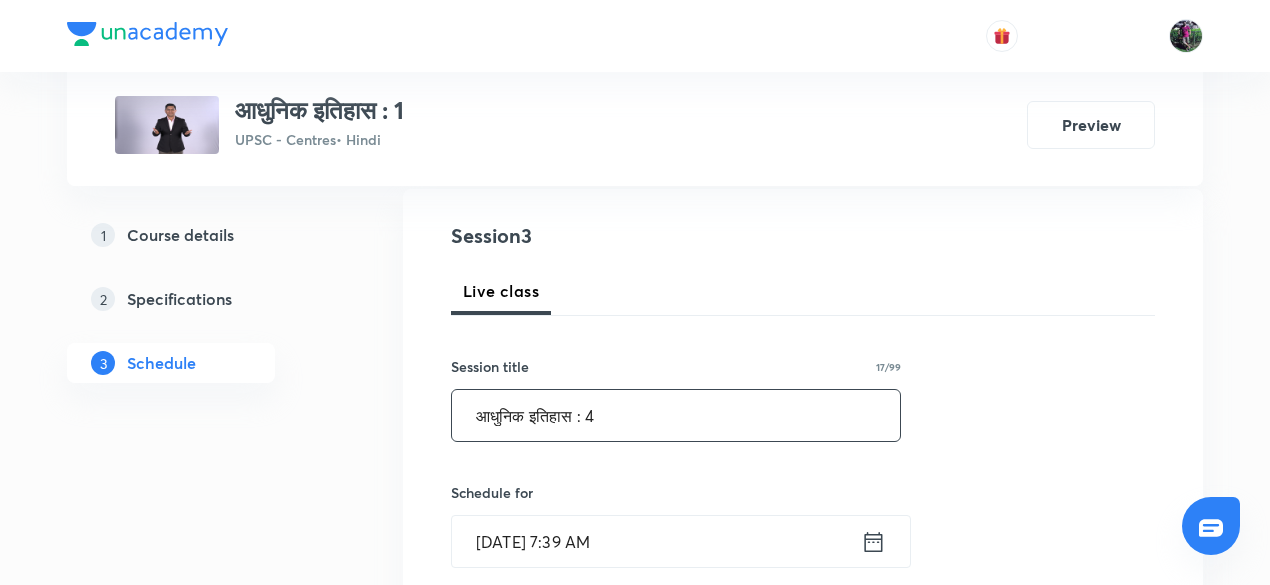 type on "आधुनिक इतिहास : 4" 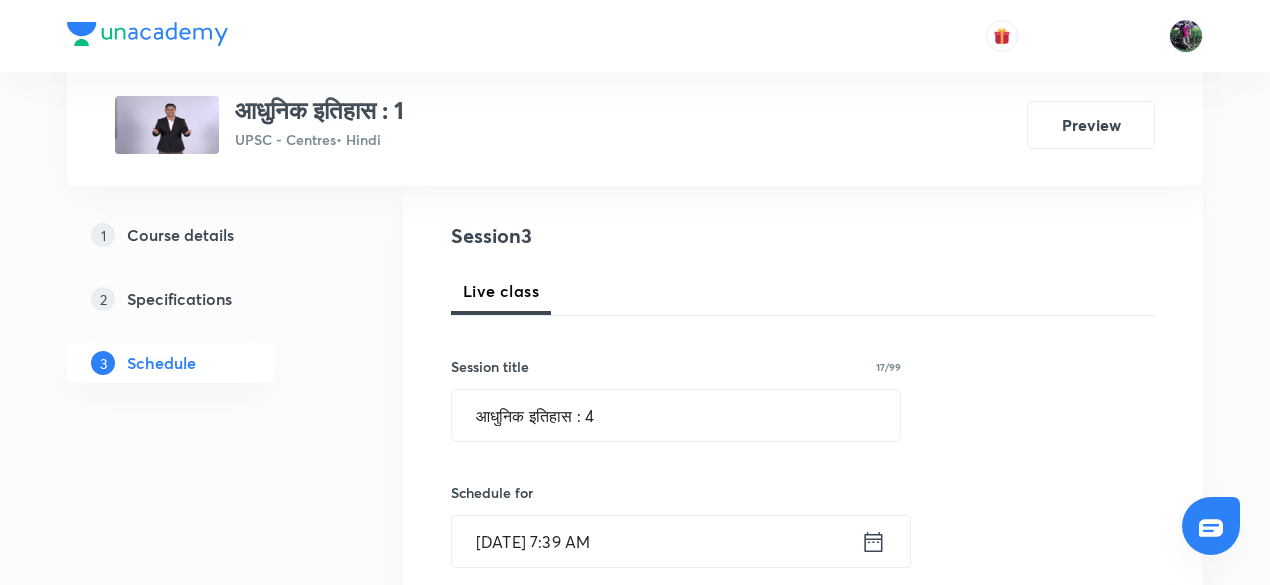 click on "Jul 11, 2025, 7:39 AM" at bounding box center (656, 541) 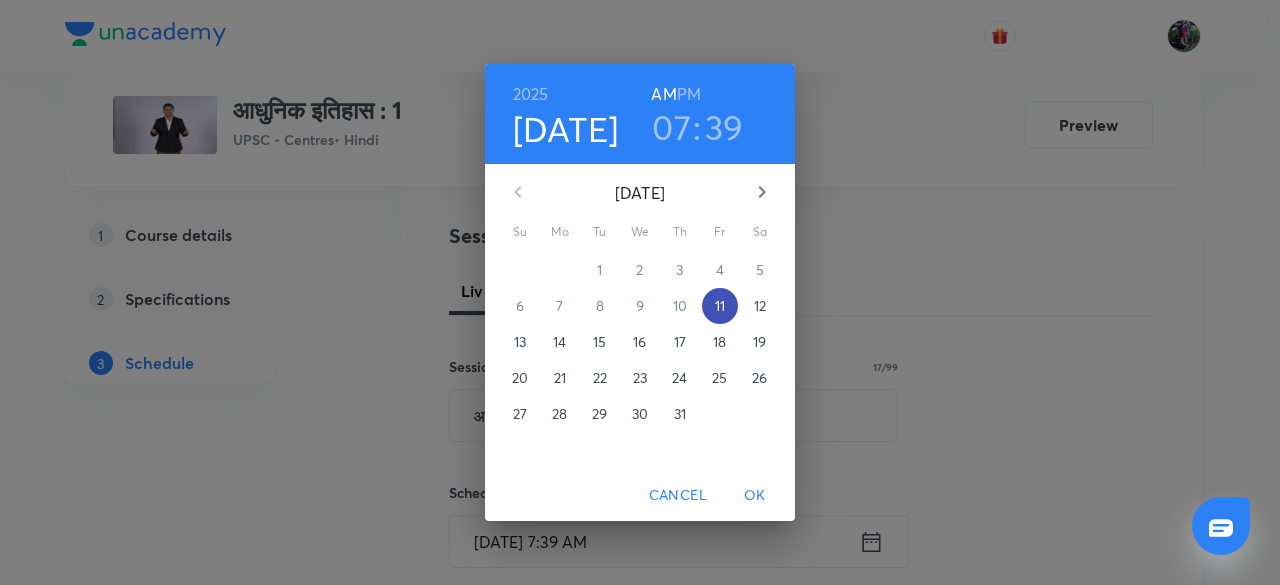 click on "11" at bounding box center (720, 306) 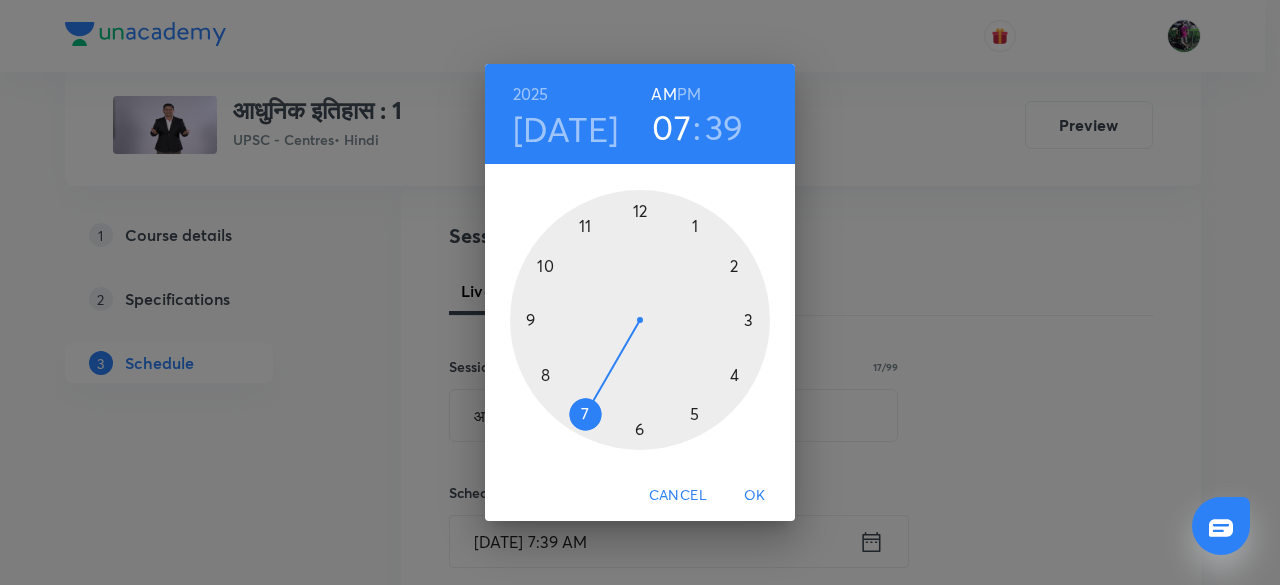 click at bounding box center (640, 320) 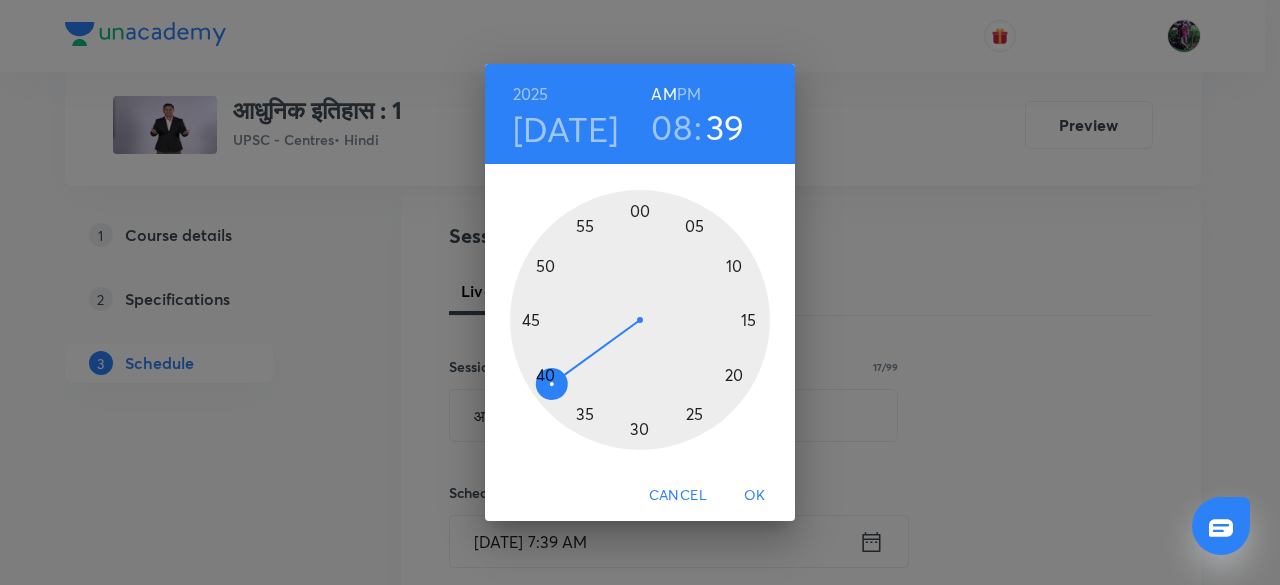 click at bounding box center [640, 320] 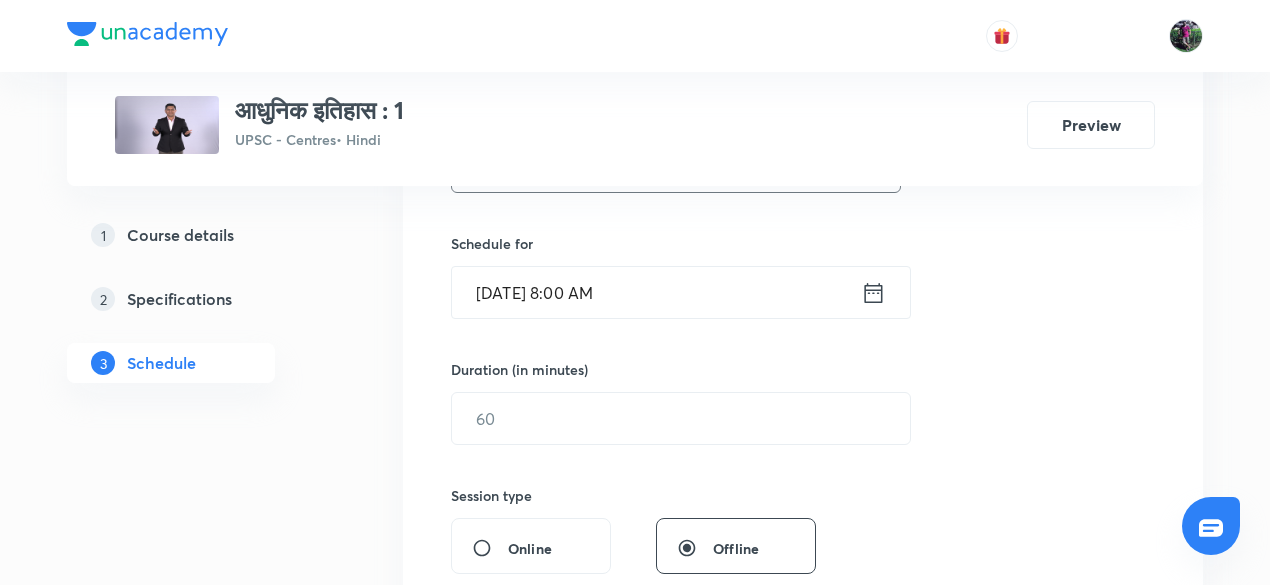 scroll, scrollTop: 461, scrollLeft: 0, axis: vertical 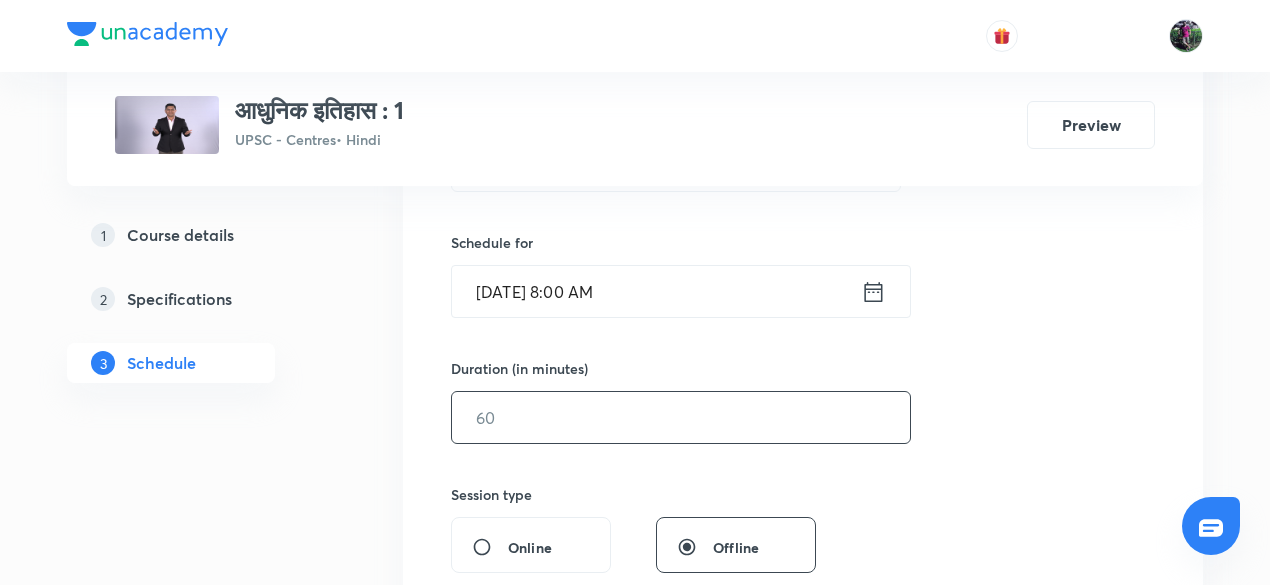 click at bounding box center [681, 417] 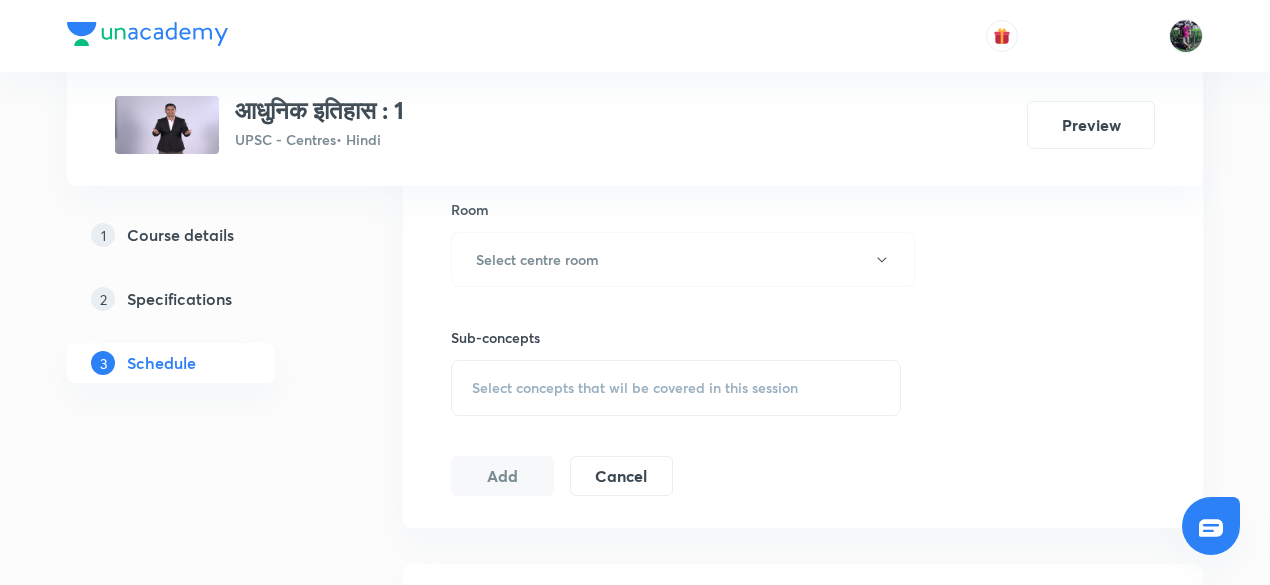 scroll, scrollTop: 876, scrollLeft: 0, axis: vertical 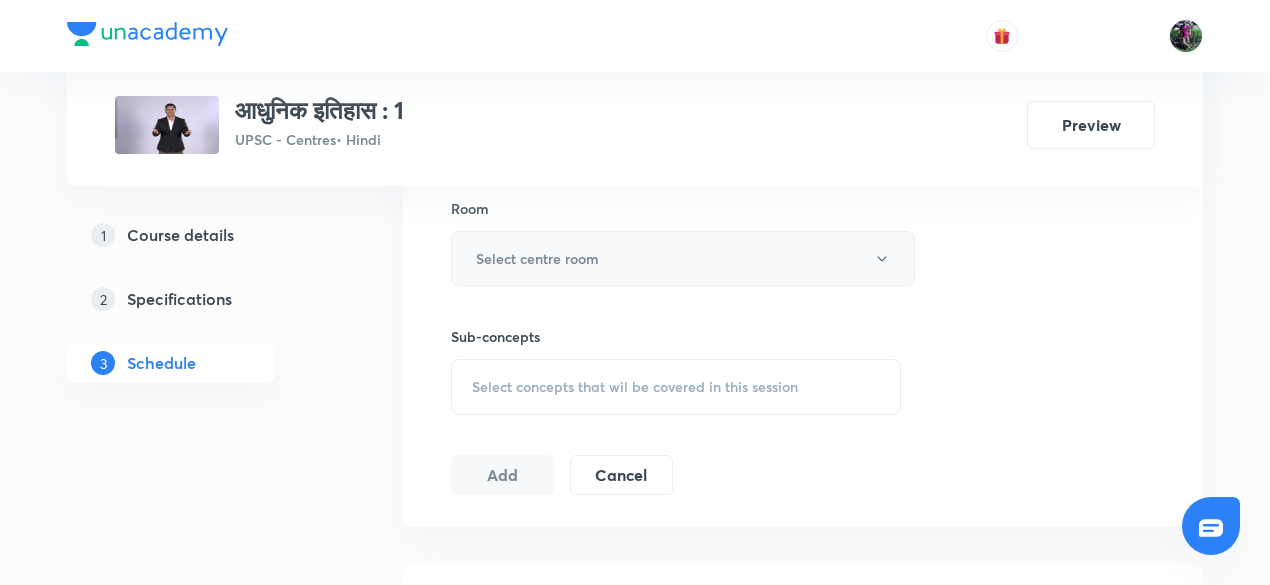 type on "150" 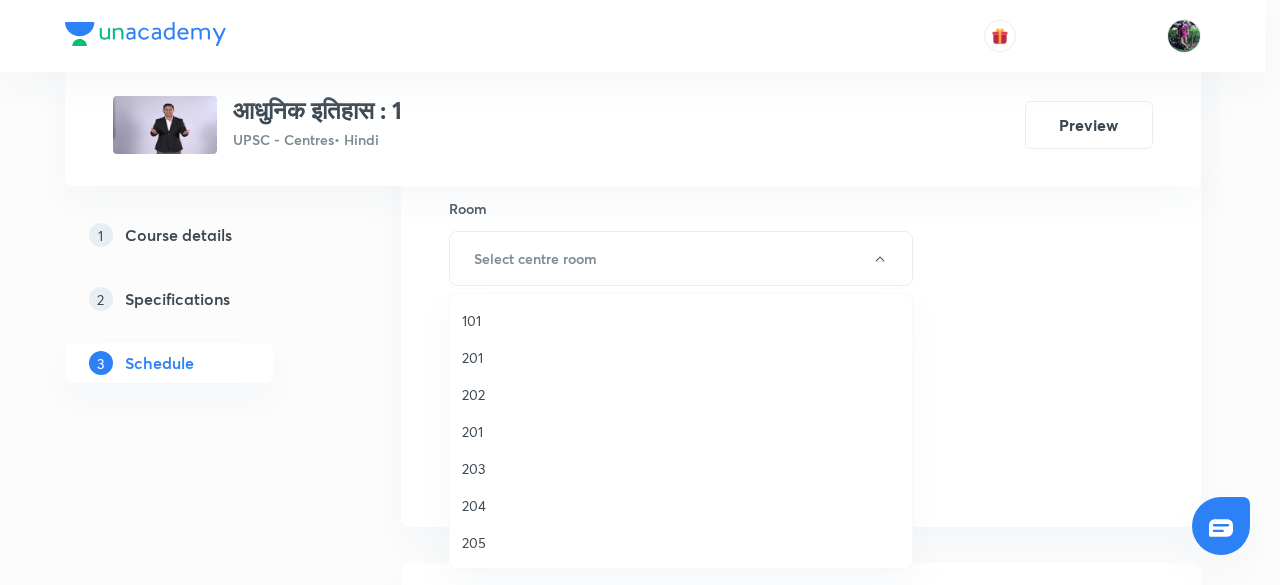 click on "201" at bounding box center [681, 431] 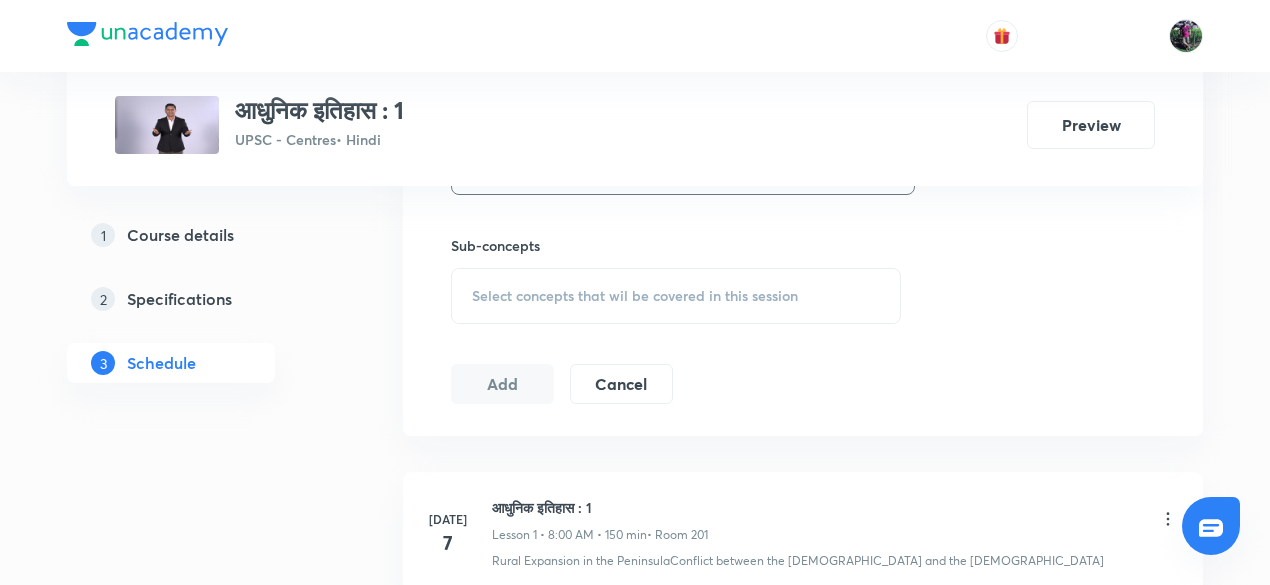 scroll, scrollTop: 974, scrollLeft: 0, axis: vertical 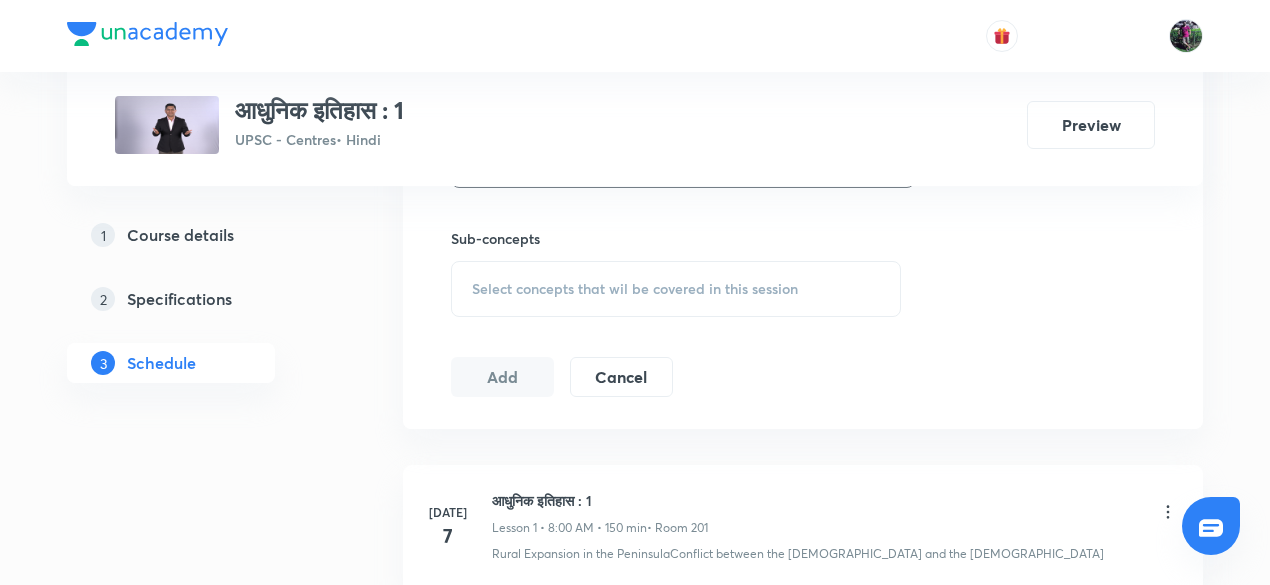 click on "Select concepts that wil be covered in this session" at bounding box center (676, 289) 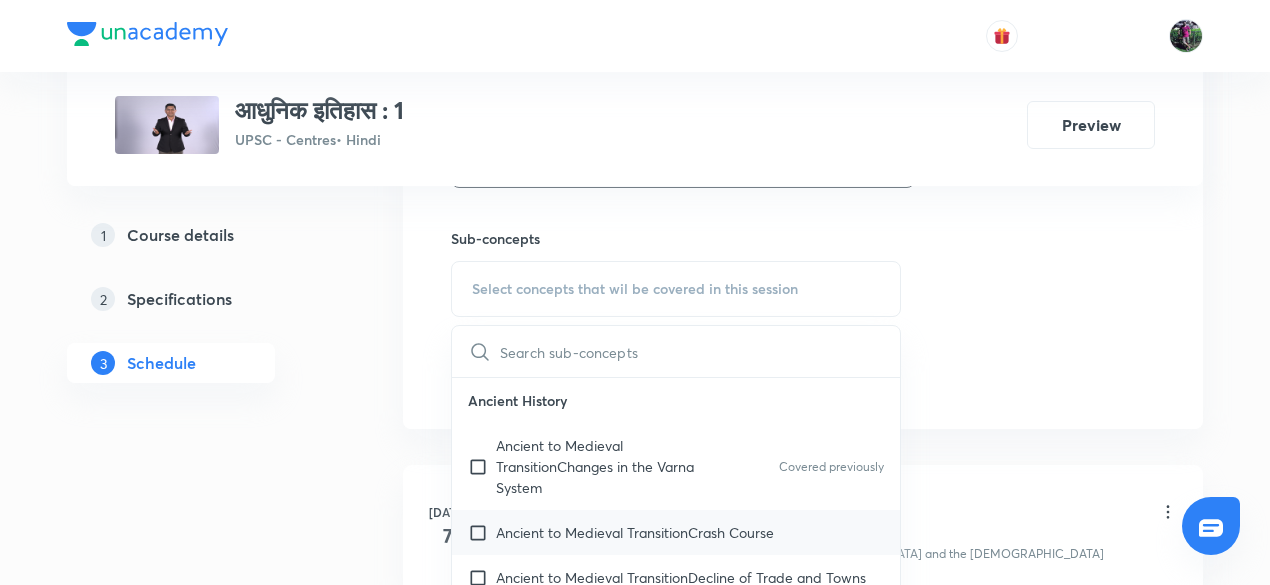 click on "Ancient to Medieval TransitionCrash Course" at bounding box center [676, 532] 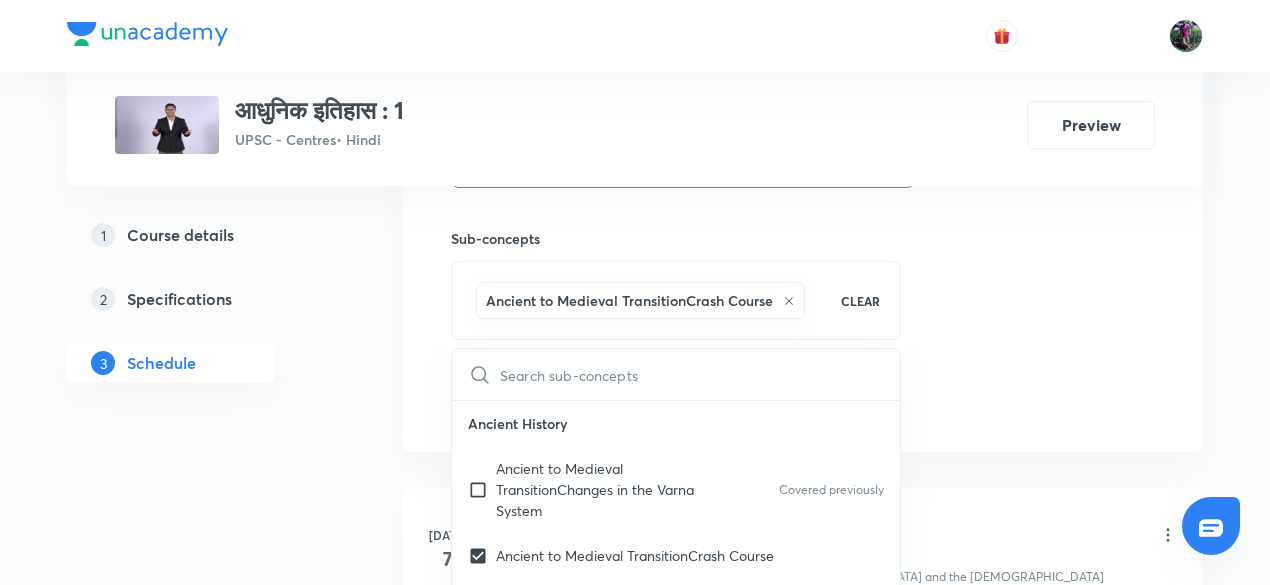 click on "Session  3 Live class Session title 17/99 आधुनिक इतिहास : 4 ​ Schedule for Jul 11, 2025, 8:00 AM ​ Duration (in minutes) 150 ​   Session type Online Offline Room 201 Sub-concepts Ancient to Medieval TransitionCrash Course CLEAR ​ Ancient History Ancient to Medieval TransitionChanges in the Varna System Covered previously Ancient to Medieval TransitionCrash Course Ancient to Medieval TransitionDecline of Trade and Towns Ancient to Medieval TransitionNew Agrarian Economy Ancient to Medieval TransitionRise of Landlords Ancient to Medieval TransitionRise of Regional Identities Ancient to Medieval TransitionSocial Crisis and Agrarian Changes Ancient to Medieval TransitionTantrism Ancient to Medieval TransitionThe Bhakti Cult Ancient to Medieval TransitionThe Divine Hierarchy Ancient to Medieval TransitionTrends in Literature Civilization in Eastern IndiaCivilization in Assam Civilization in Eastern IndiaCivilization in Bengal Civilization in Eastern IndiaCivilization in Orissa Add" at bounding box center [803, -61] 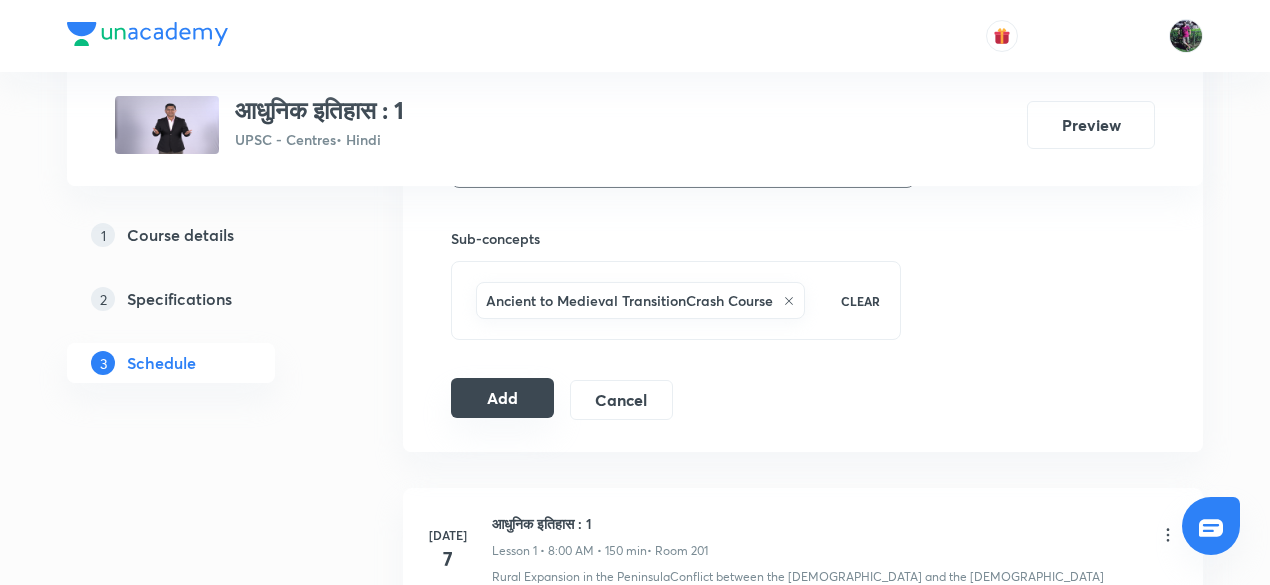 click on "Add" at bounding box center (502, 398) 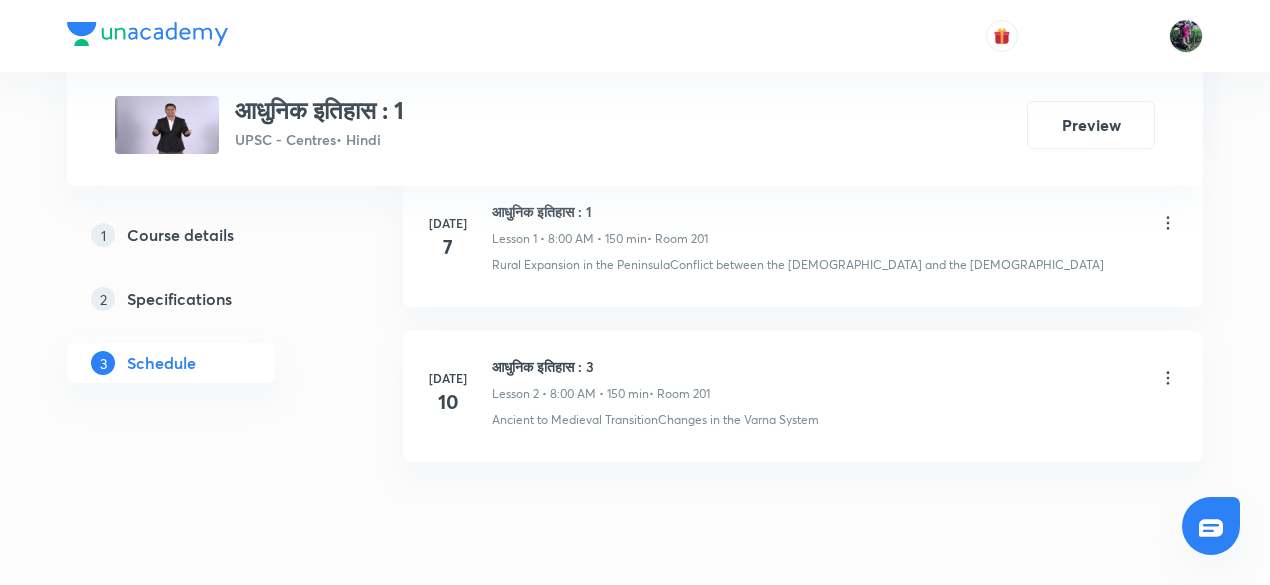 scroll, scrollTop: 1345, scrollLeft: 0, axis: vertical 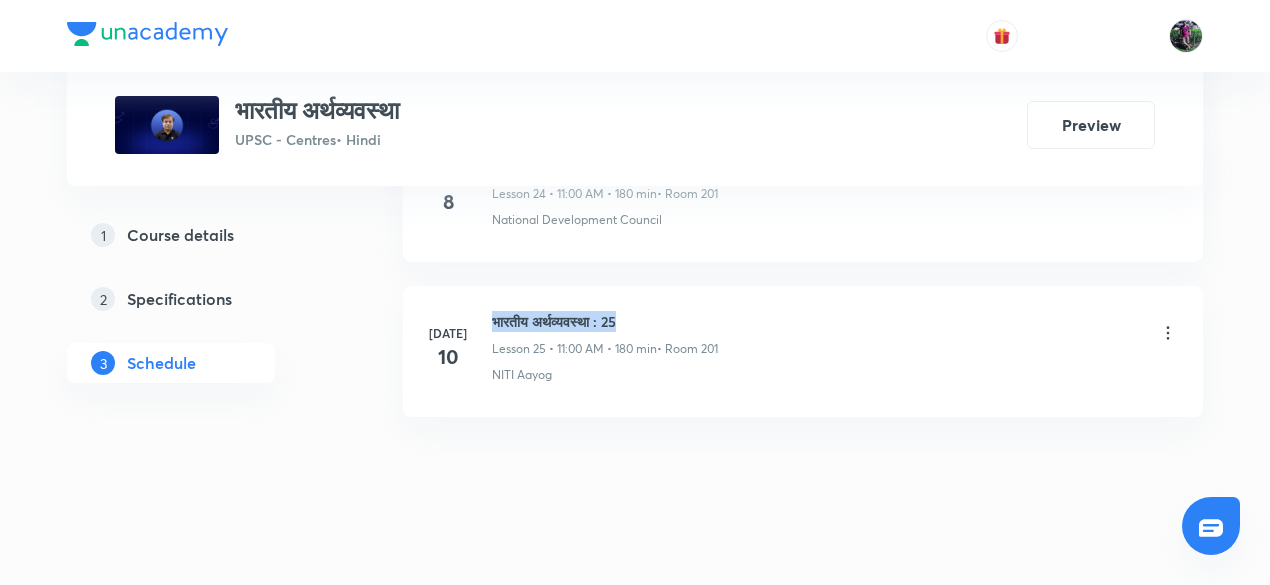 drag, startPoint x: 489, startPoint y: 296, endPoint x: 676, endPoint y: 307, distance: 187.32326 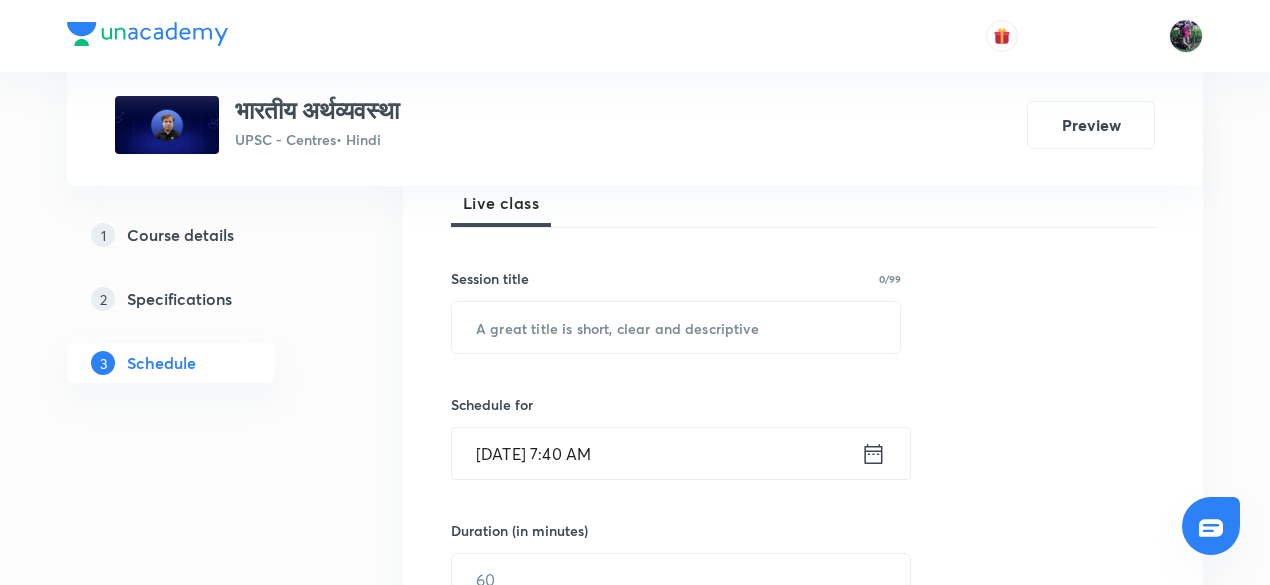 scroll, scrollTop: 372, scrollLeft: 0, axis: vertical 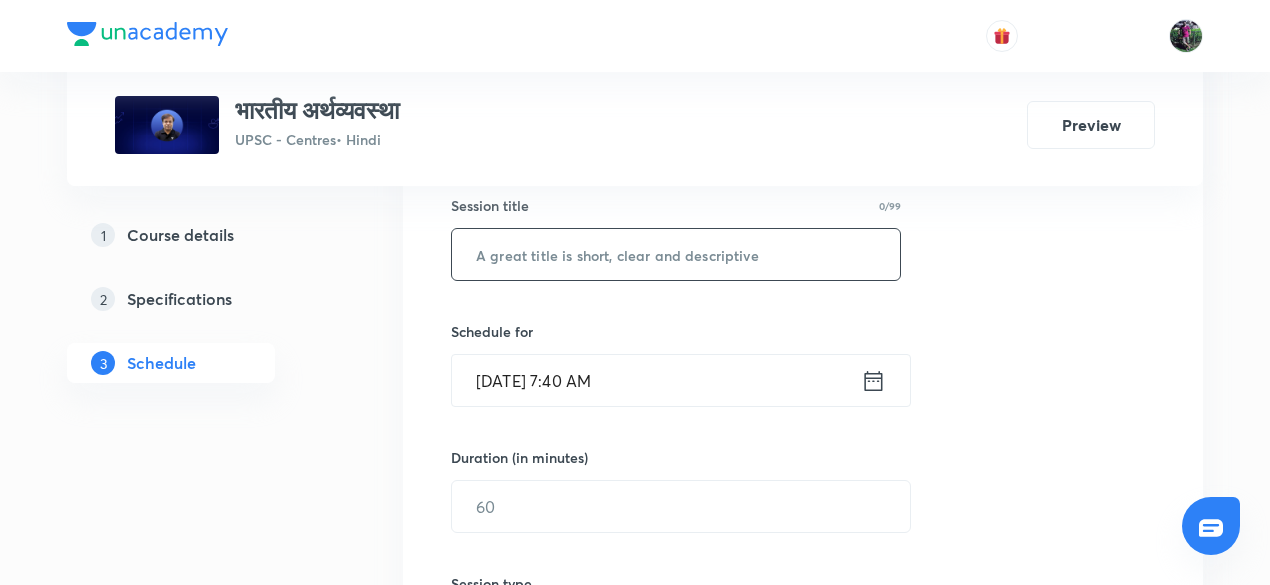click at bounding box center (676, 254) 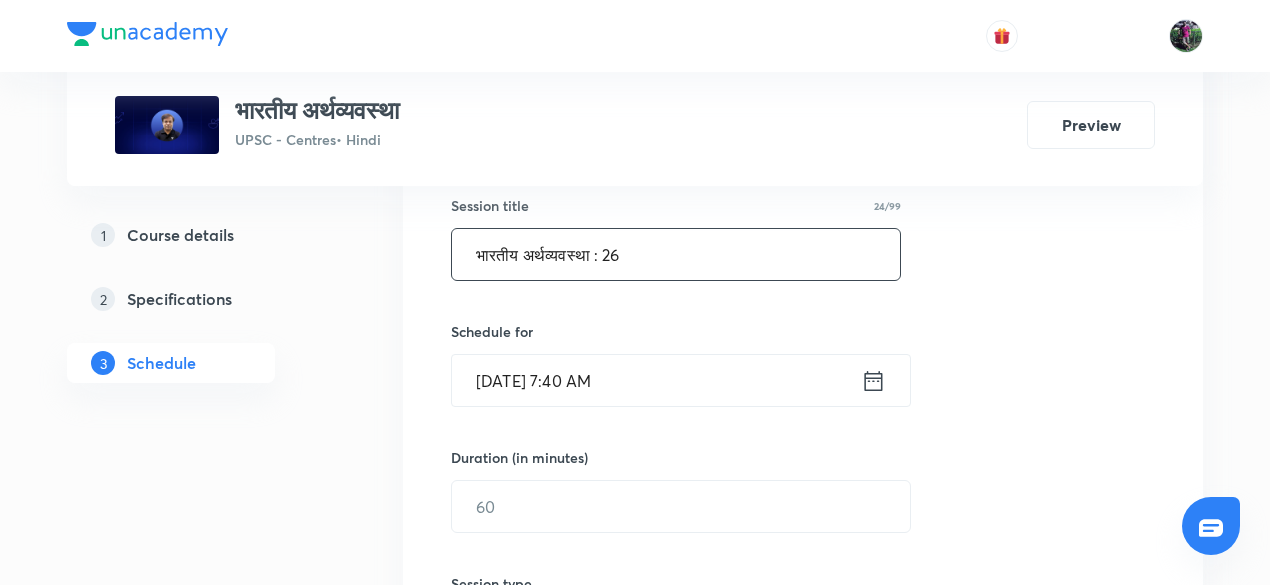 type on "भारतीय अर्थव्यवस्था : 26" 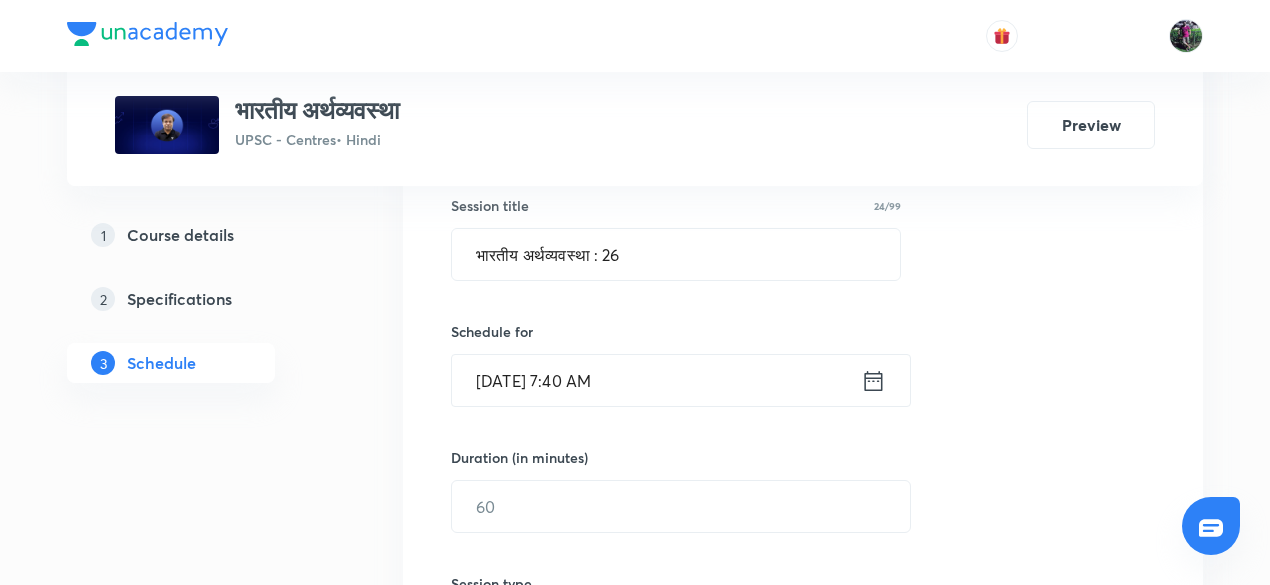click on "Jul 11, 2025, 7:40 AM" at bounding box center [656, 380] 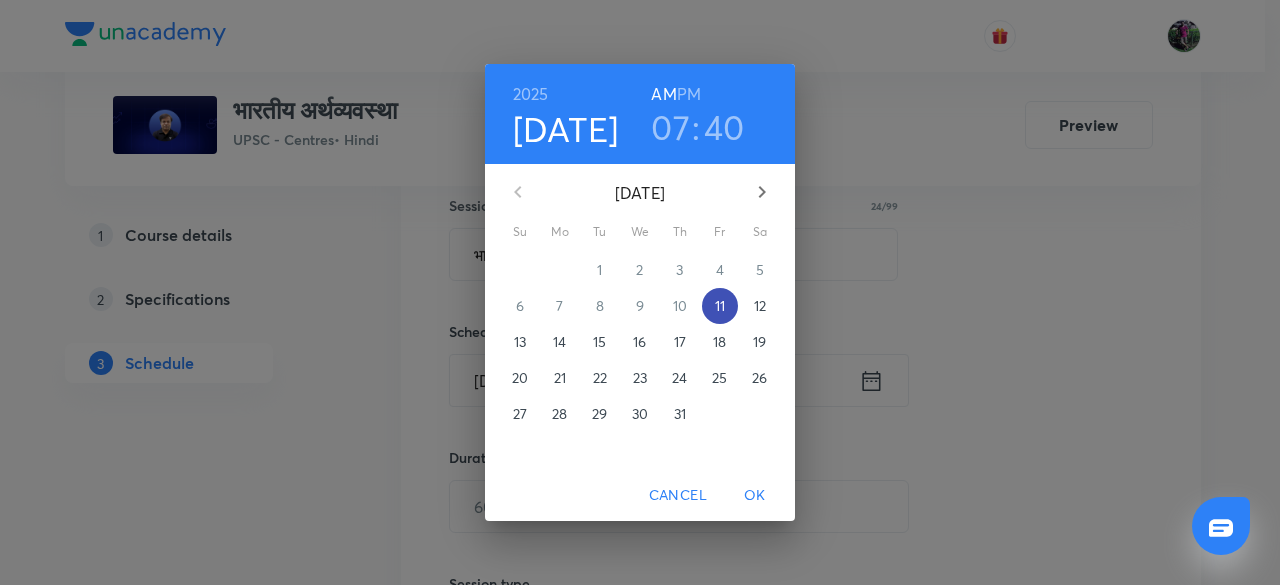 click on "11" at bounding box center [720, 306] 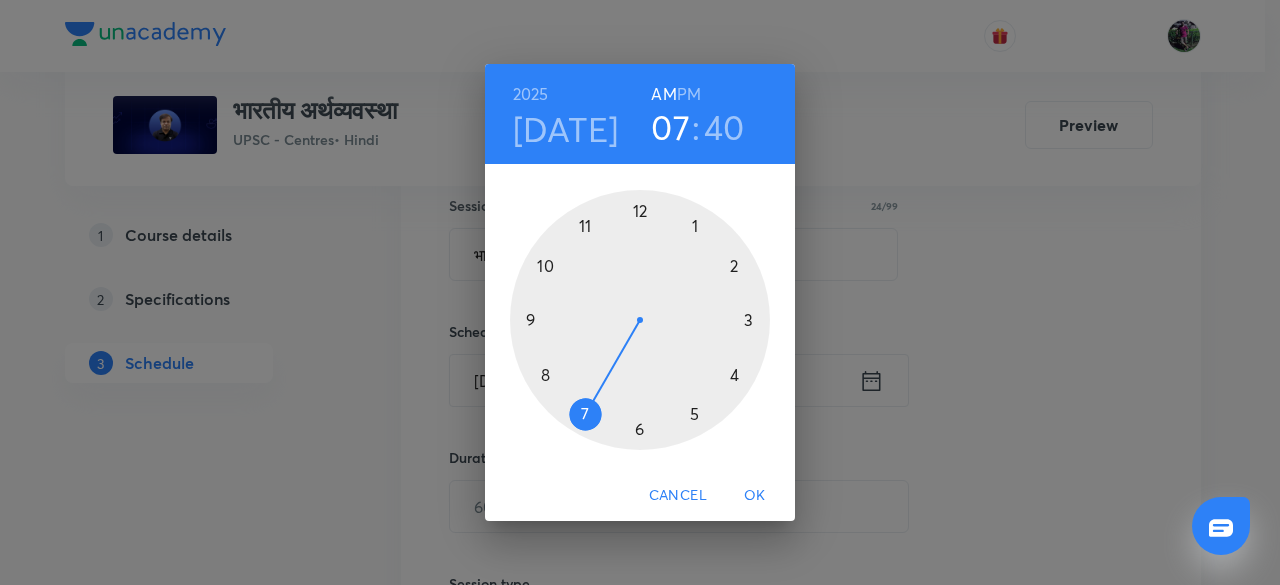 click at bounding box center (640, 320) 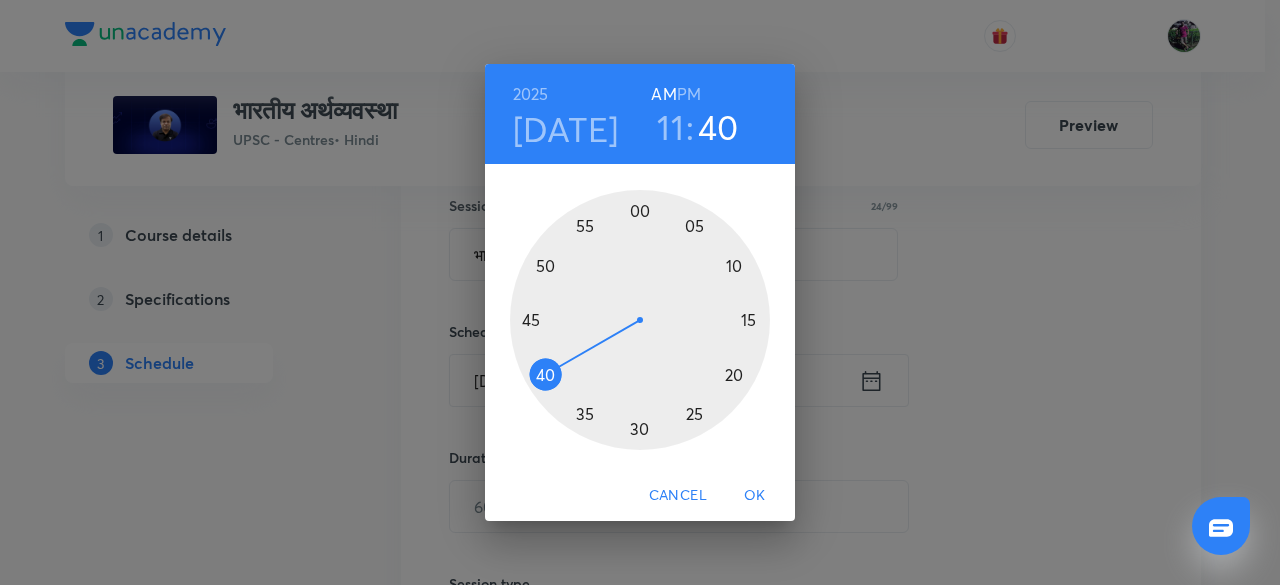 click at bounding box center [640, 320] 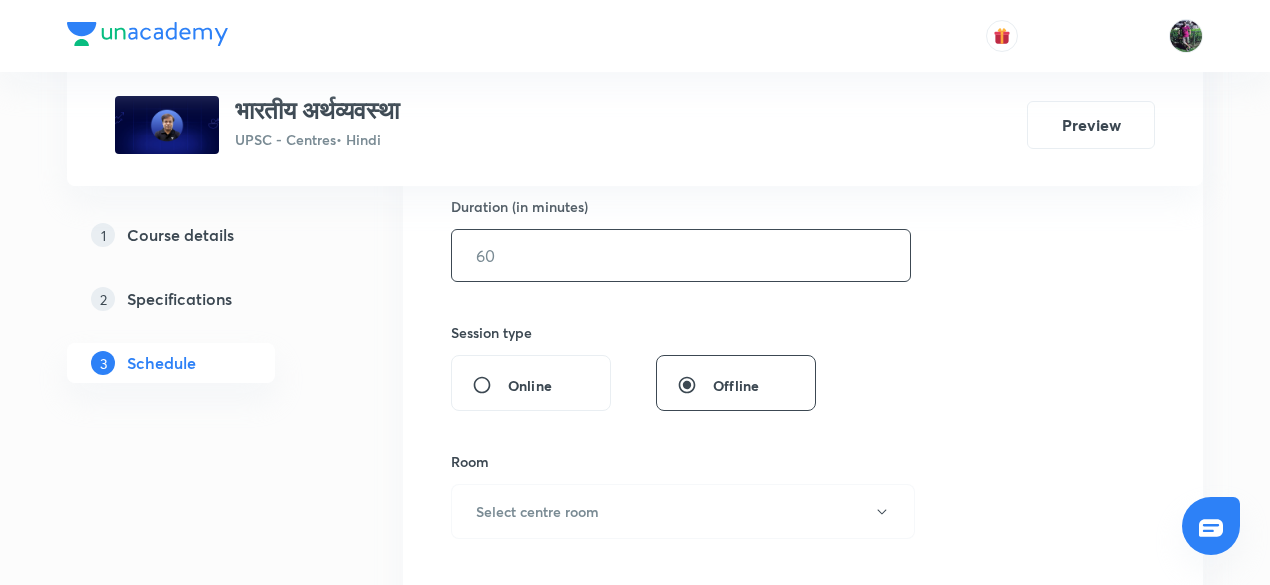 scroll, scrollTop: 625, scrollLeft: 0, axis: vertical 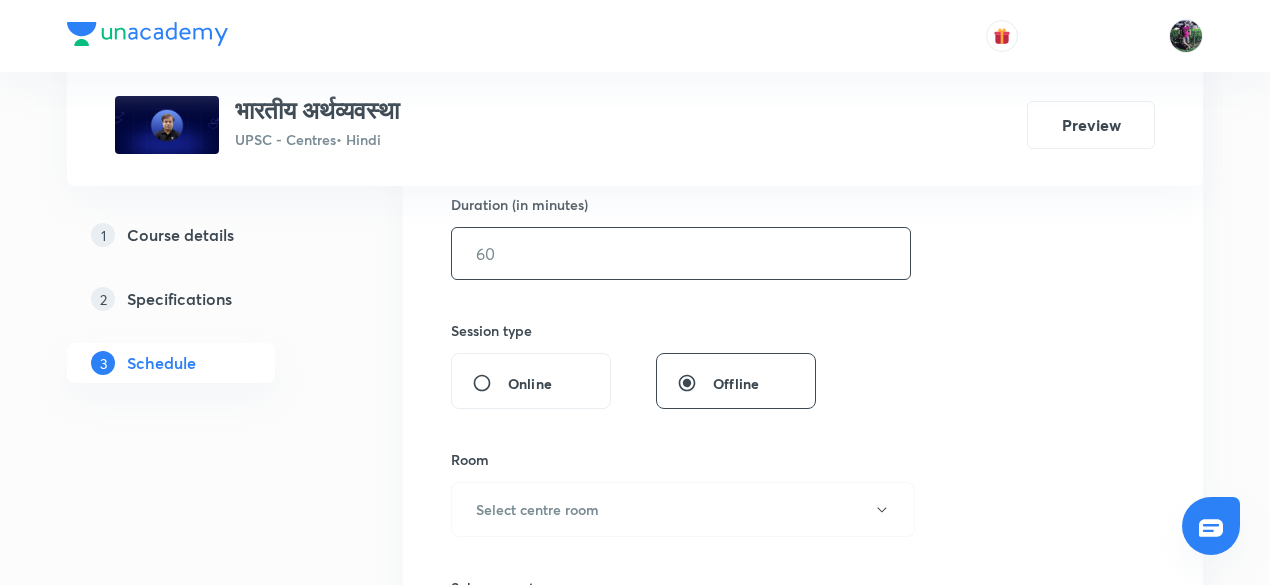 click at bounding box center (681, 253) 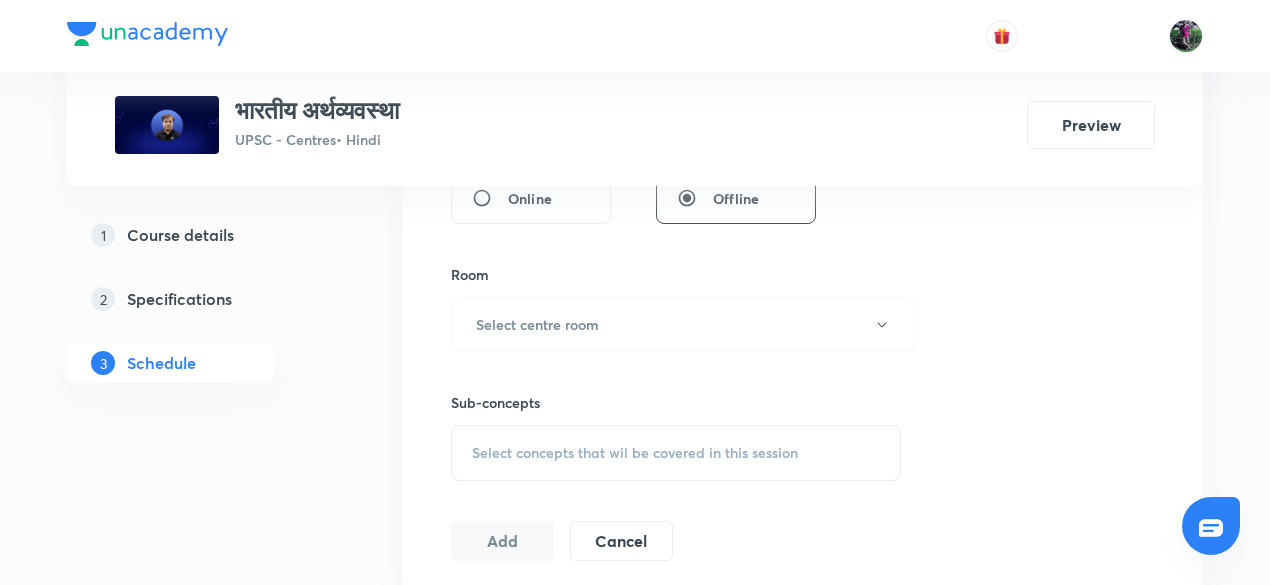scroll, scrollTop: 878, scrollLeft: 0, axis: vertical 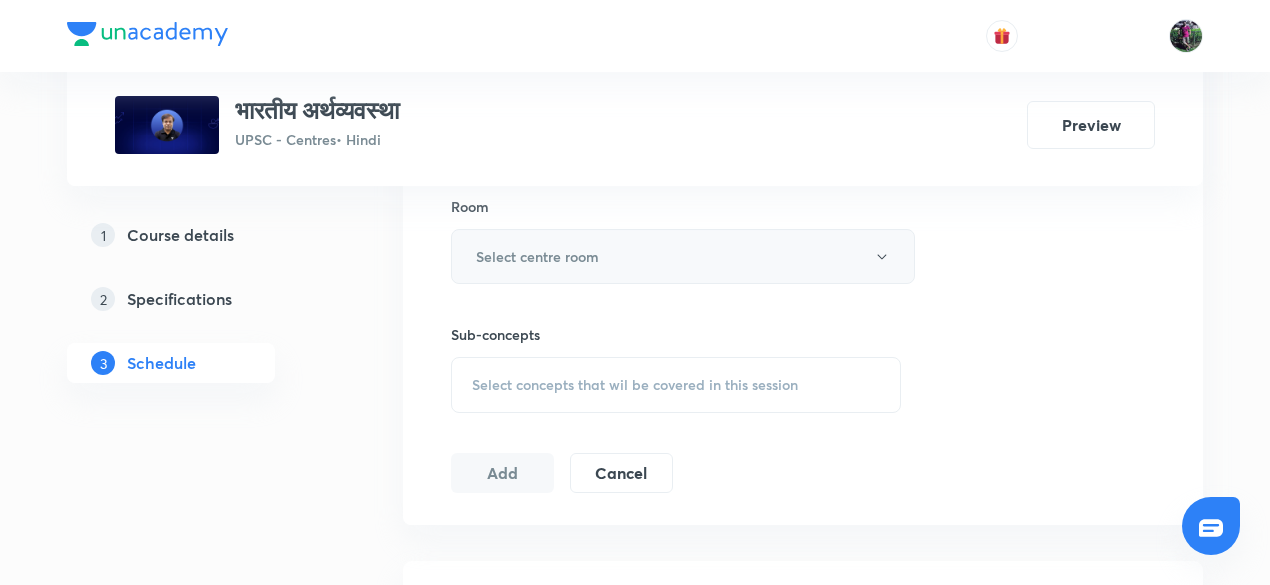 type on "180" 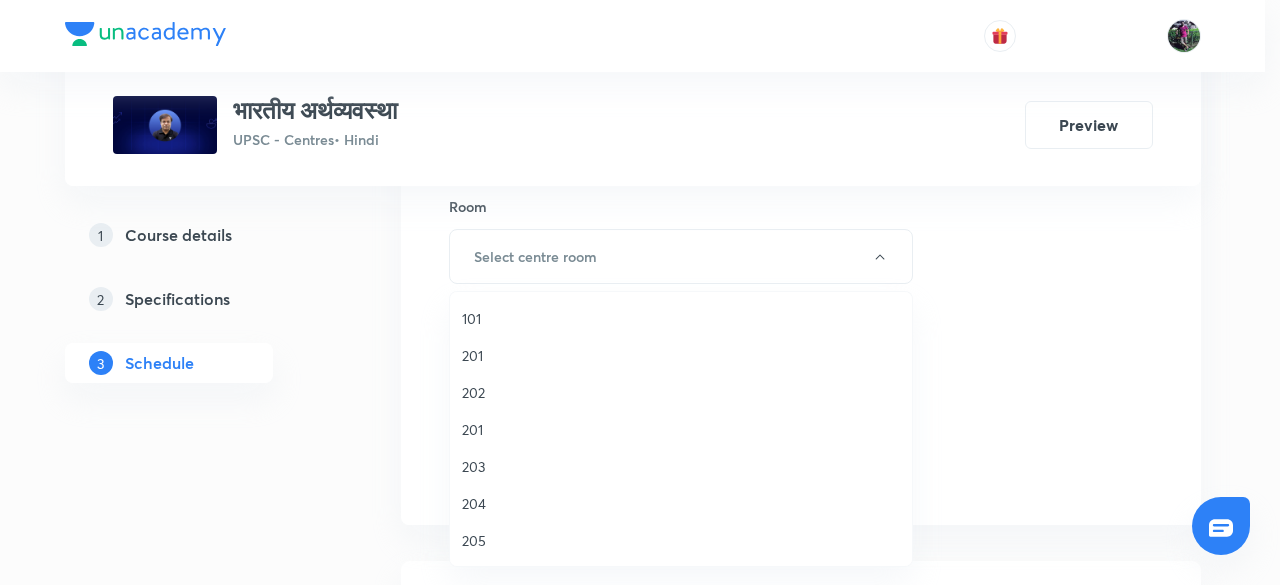 click on "201" at bounding box center [681, 429] 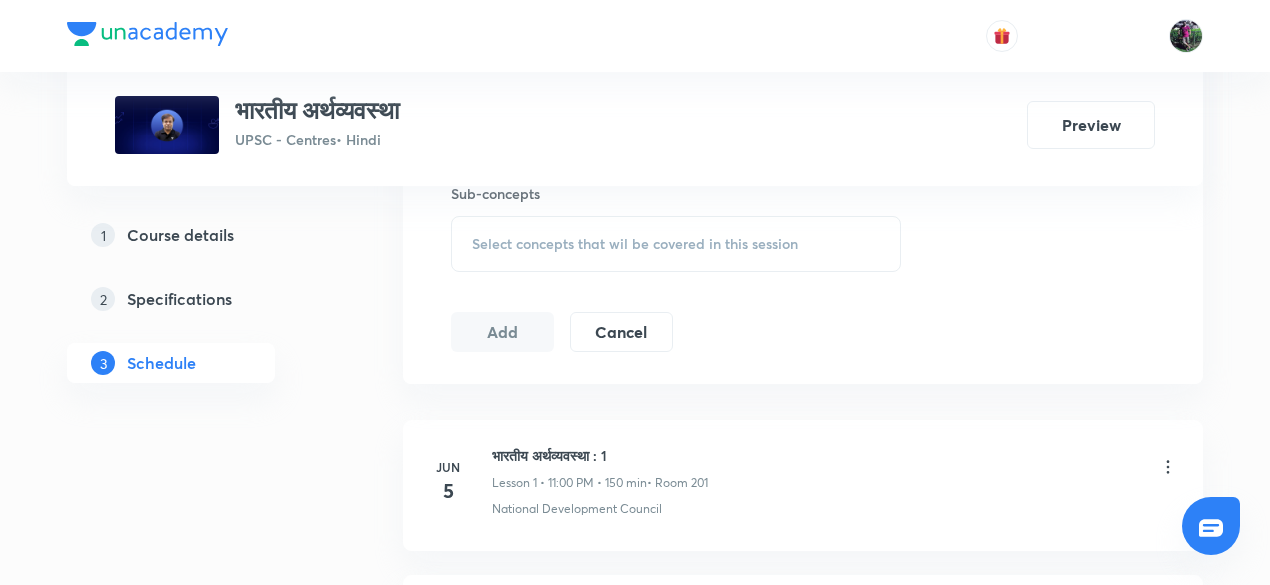 scroll, scrollTop: 1029, scrollLeft: 0, axis: vertical 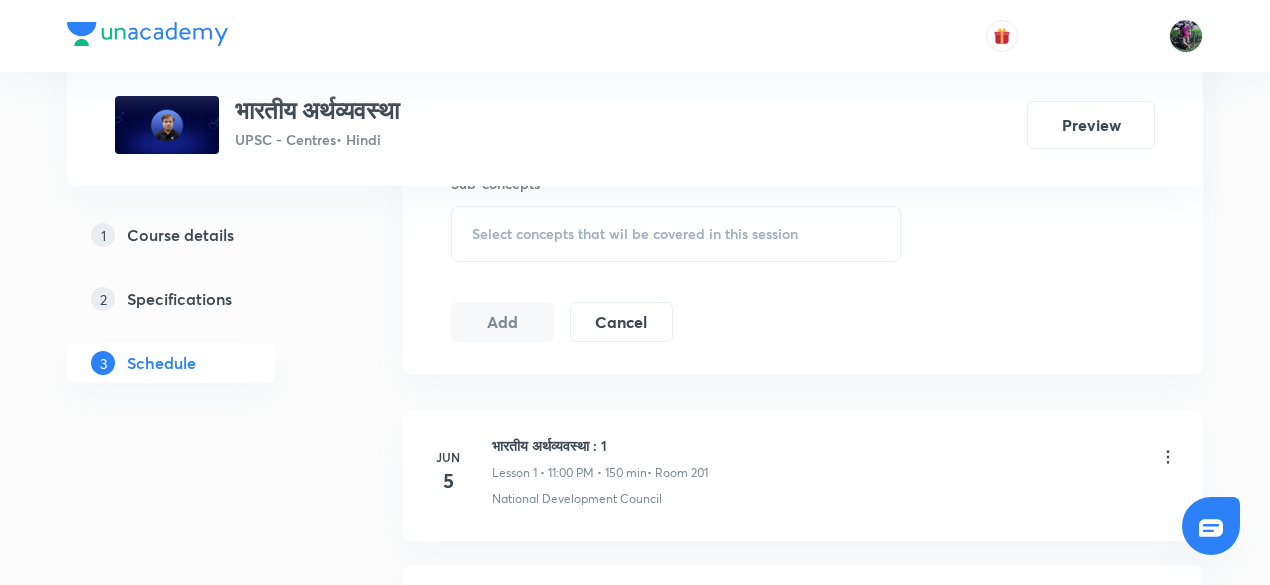 click on "Select concepts that wil be covered in this session" at bounding box center (635, 234) 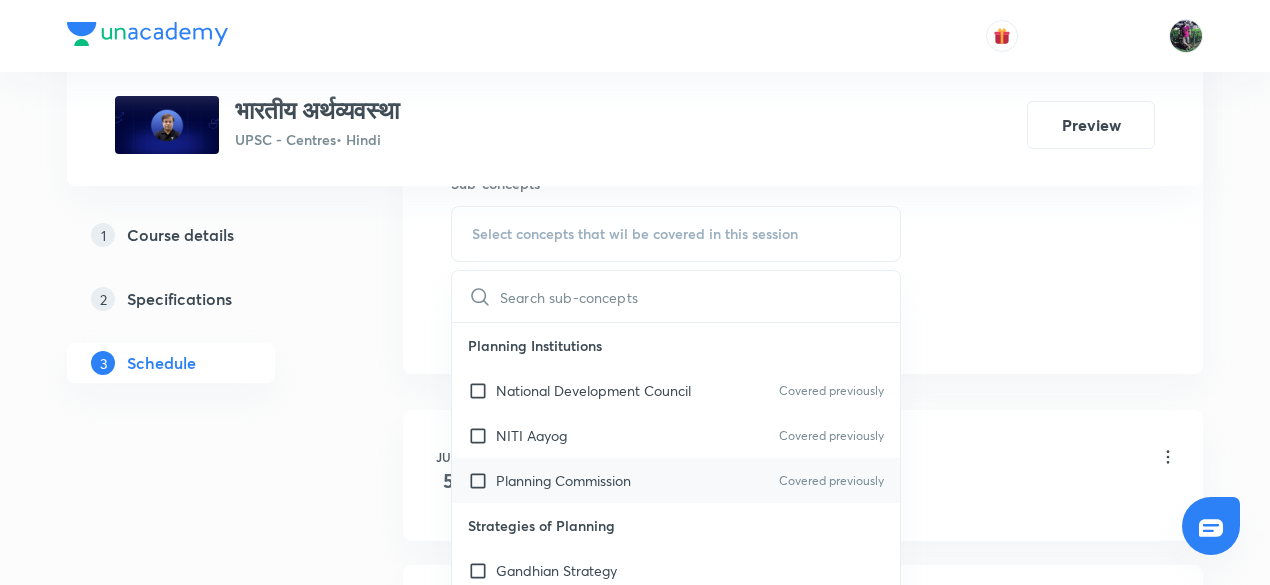 click on "Planning Commission Covered previously" at bounding box center (676, 480) 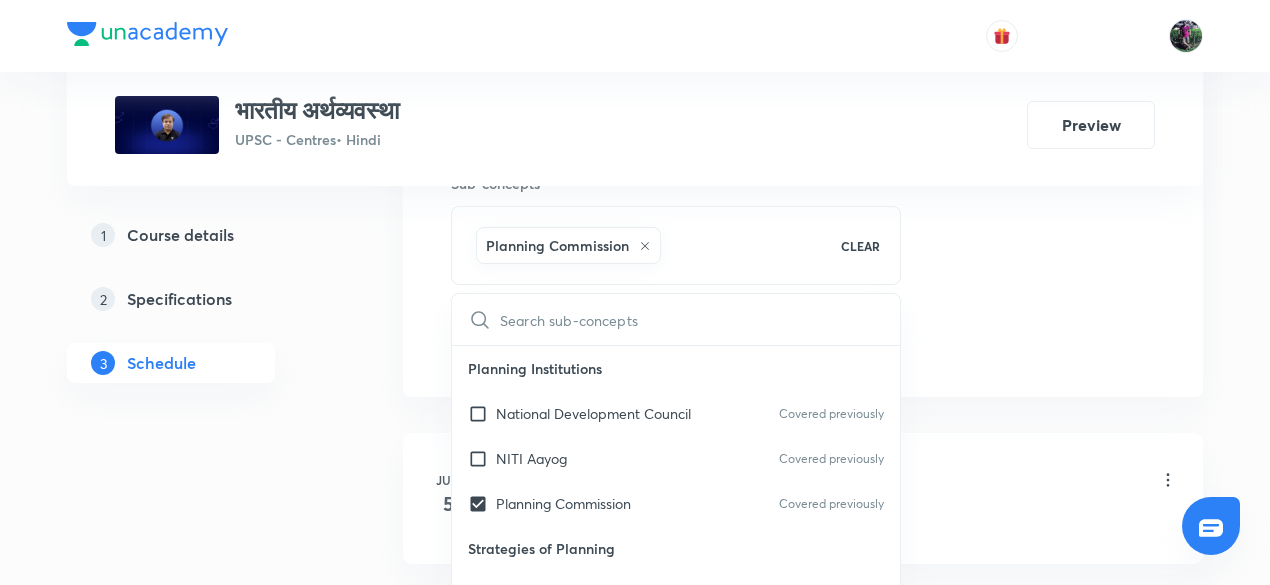 click on "Session  26 Live class Session title 24/99 भारतीय अर्थव्यवस्था : 26 ​ Schedule for Jul 11, 2025, 11:00 AM ​ Duration (in minutes) 180 ​   Session type Online Offline Room 201 Sub-concepts Planning Commission CLEAR ​ Planning Institutions National Development Council Covered previously NITI Aayog Covered previously Planning Commission Covered previously Strategies of Planning Gandhian Strategy Harrod Domar Strategy Nehru Mahalanobis strategy International Monetary Fund IMF Reforms IMF: Establishment, Objectives & Quota Regional Trade Agreements PTA & FTA RCEP SAFTA TPP World Bank Group IBRD, IDA, IFC, ICSID and MIGA World Trade Organisation Agreement on Agriculture & Peace Clause Doha & Nairobi Ministerial Conferences GATT to WTO IPR Issues & New IPR Policy 2016 TRIPs & TRIPS+ WTO: Objectives, Functions & Structure Alternative to GDP Green GDP Happiness Index Human Development Index Human Poverty Index Social Progress Index International Organisations Taxation POEM" at bounding box center (803, -116) 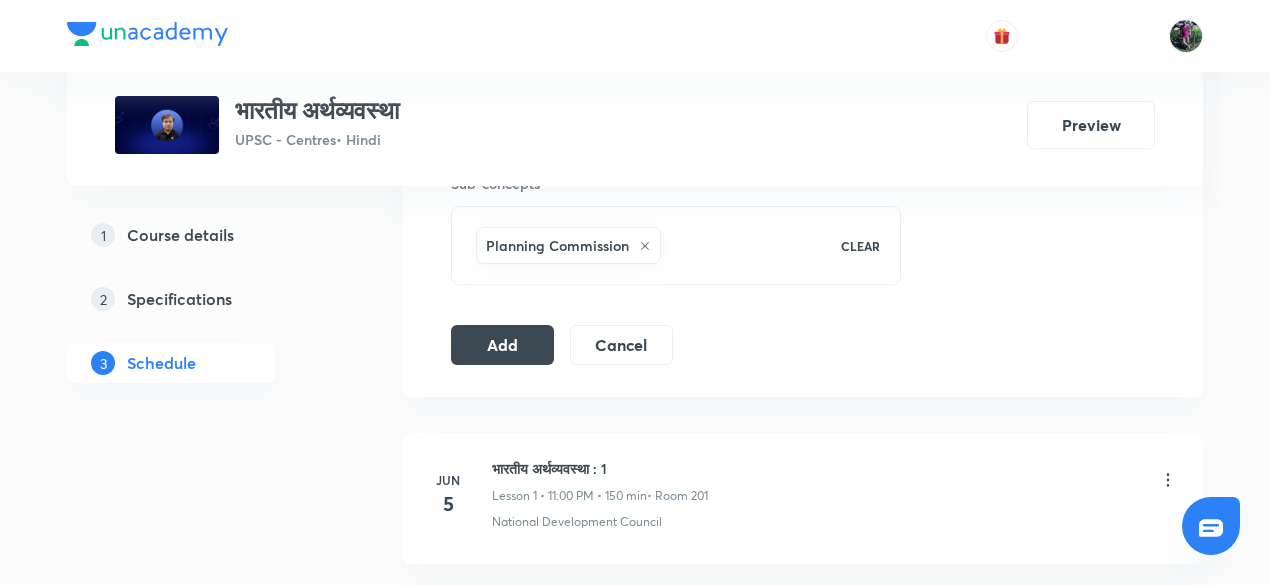 click on "Session  26 Live class Session title 24/99 भारतीय अर्थव्यवस्था : 26 ​ Schedule for Jul 11, 2025, 11:00 AM ​ Duration (in minutes) 180 ​   Session type Online Offline Room 201 Sub-concepts Planning Commission CLEAR Add Cancel" at bounding box center (803, -116) 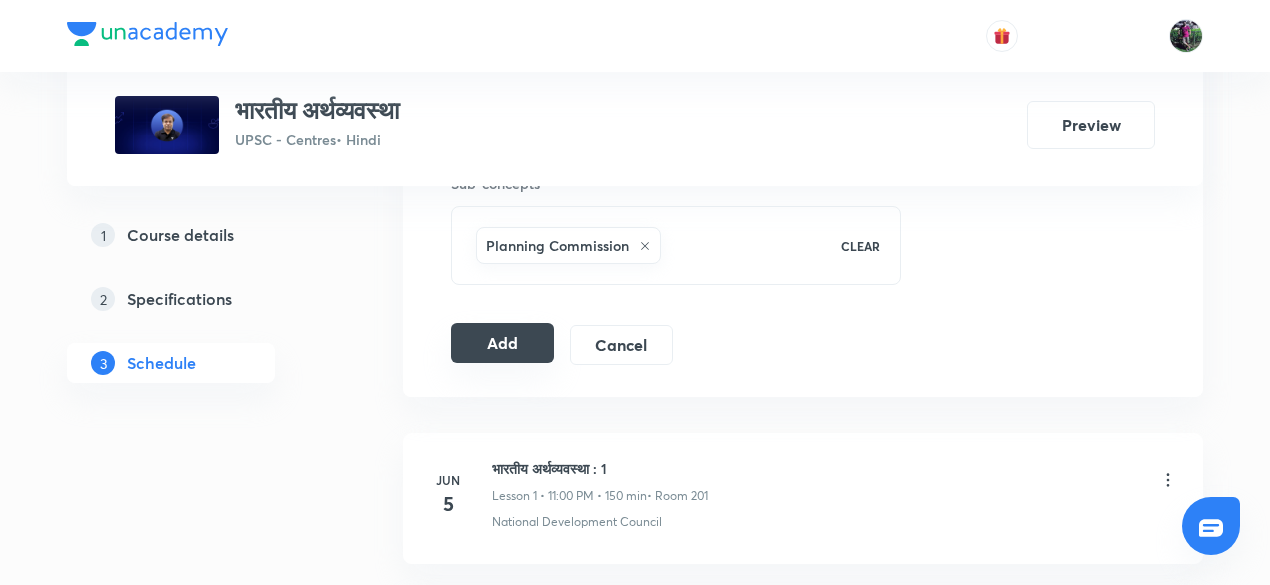 click on "Add" at bounding box center (502, 343) 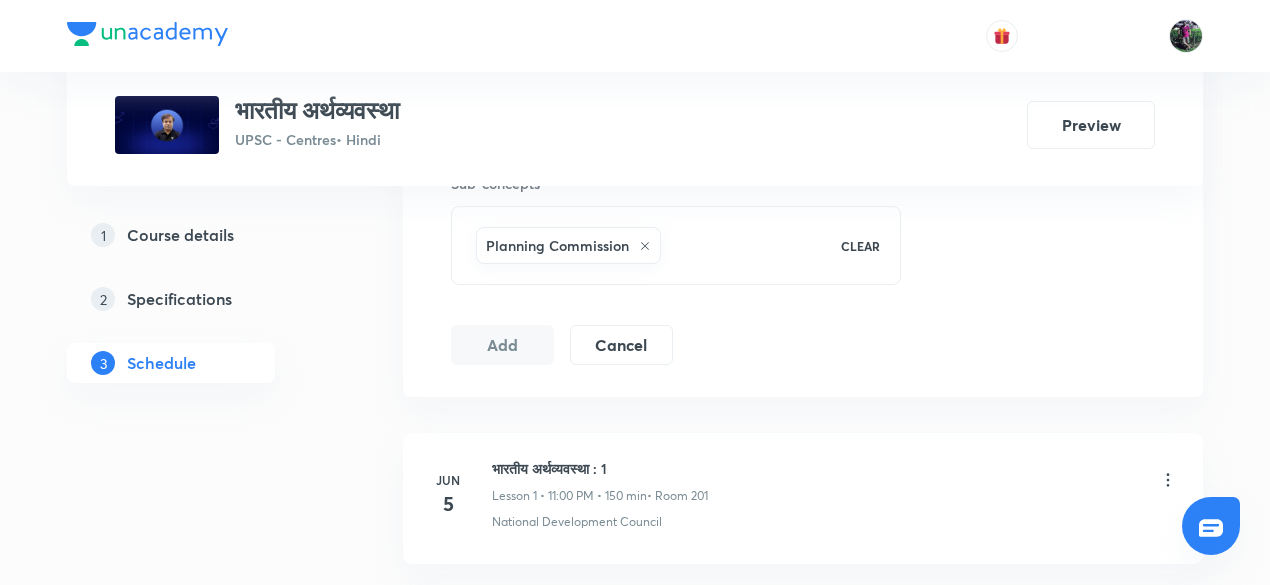 click on "Add" at bounding box center (502, 345) 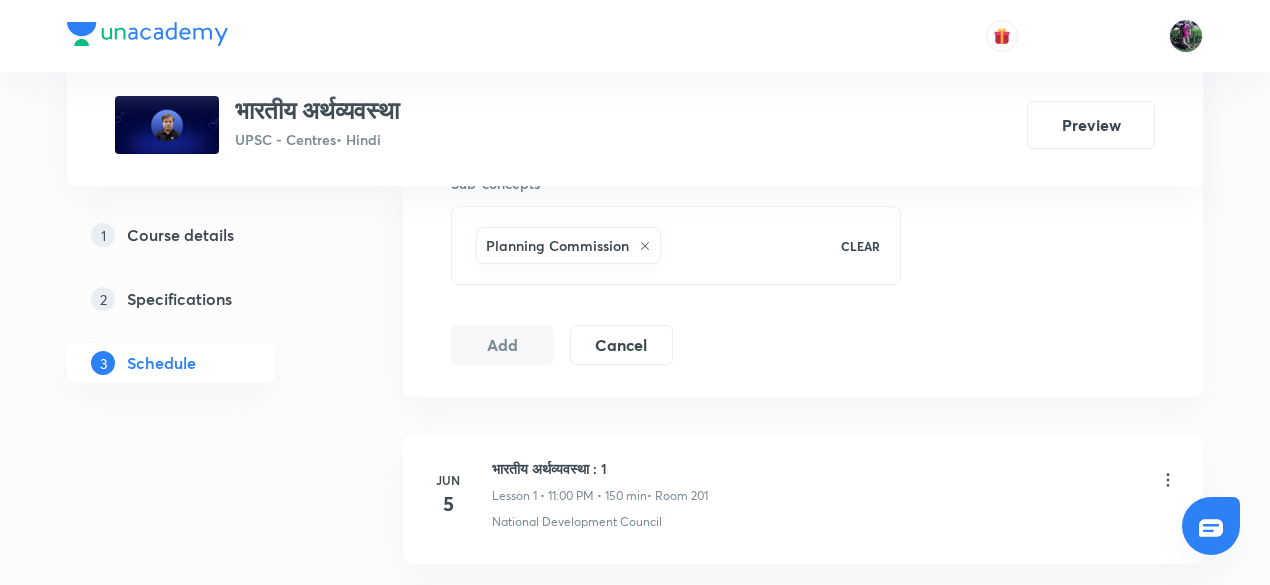 click on "Add" at bounding box center [502, 345] 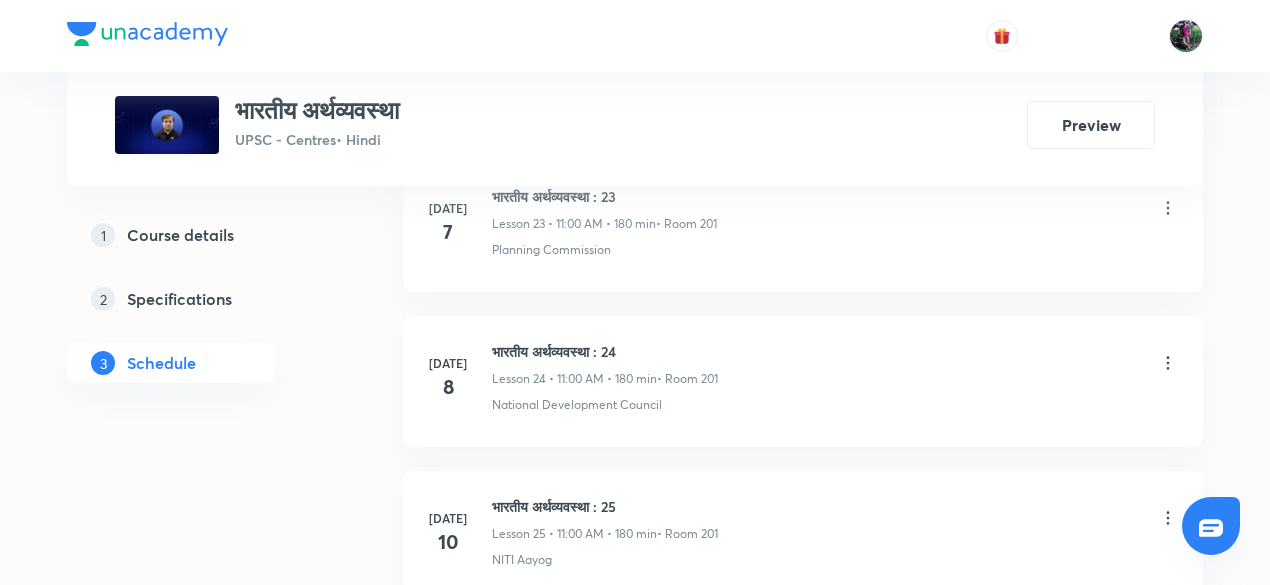 scroll, scrollTop: 3957, scrollLeft: 0, axis: vertical 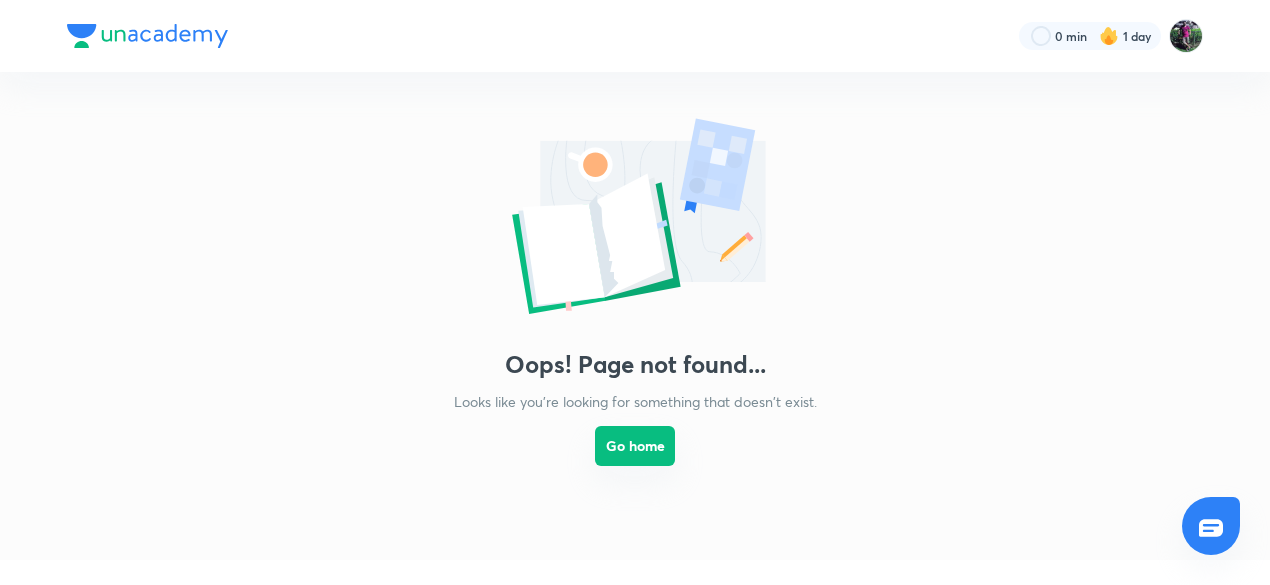 click on "Go home" at bounding box center (635, 446) 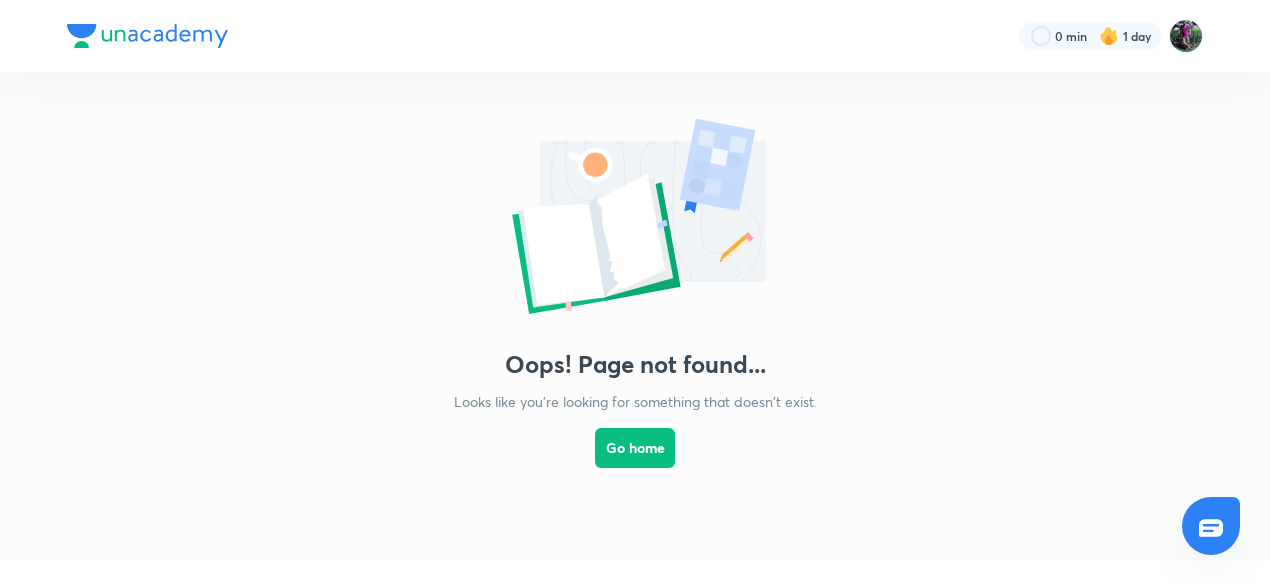 click on "Go home" at bounding box center (635, 448) 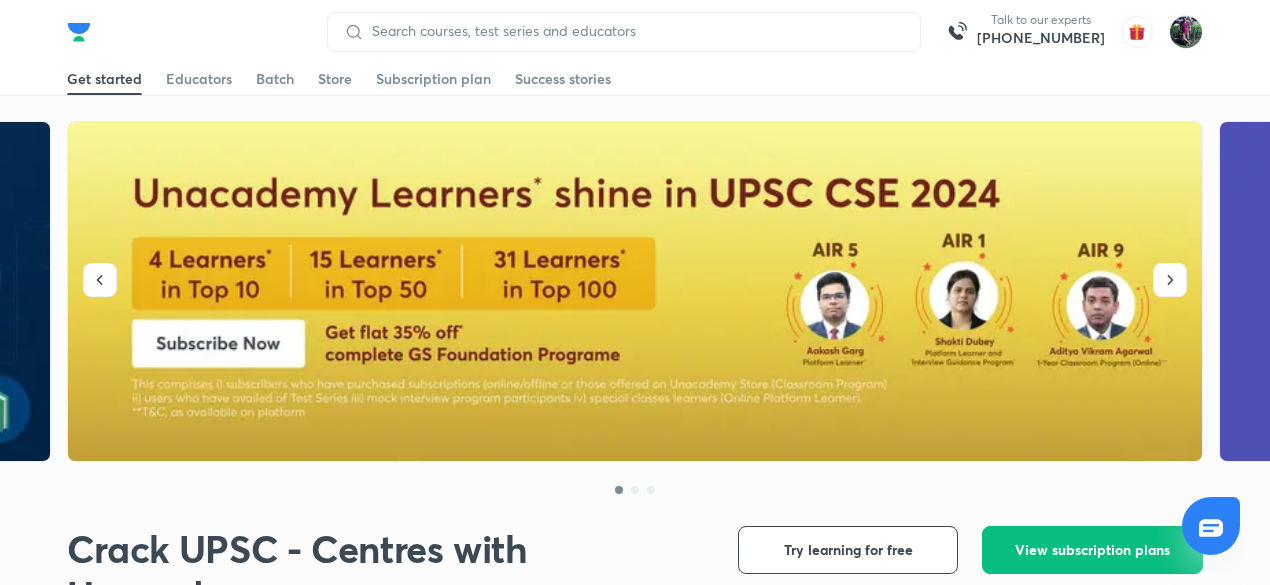 click at bounding box center (636, 292) 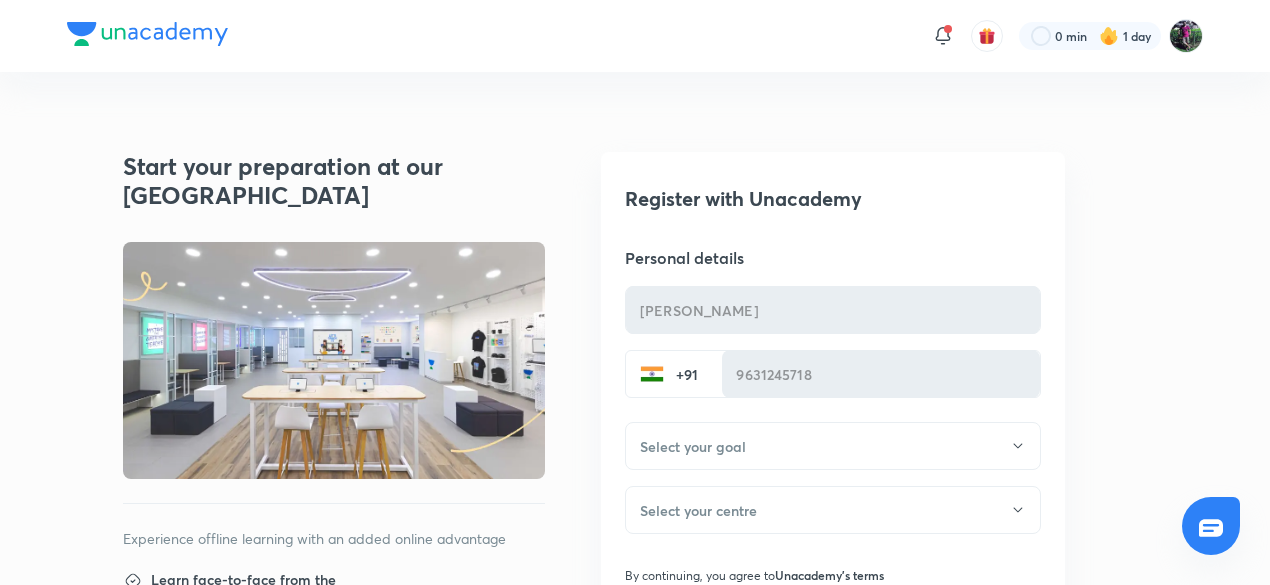 scroll, scrollTop: 0, scrollLeft: 0, axis: both 